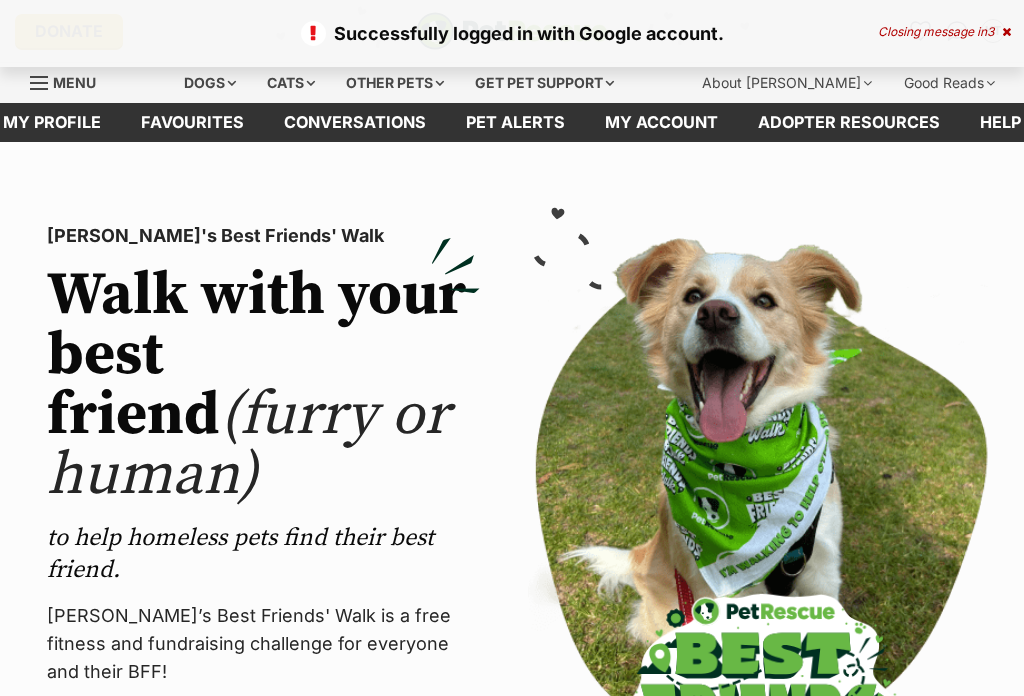 scroll, scrollTop: 0, scrollLeft: 0, axis: both 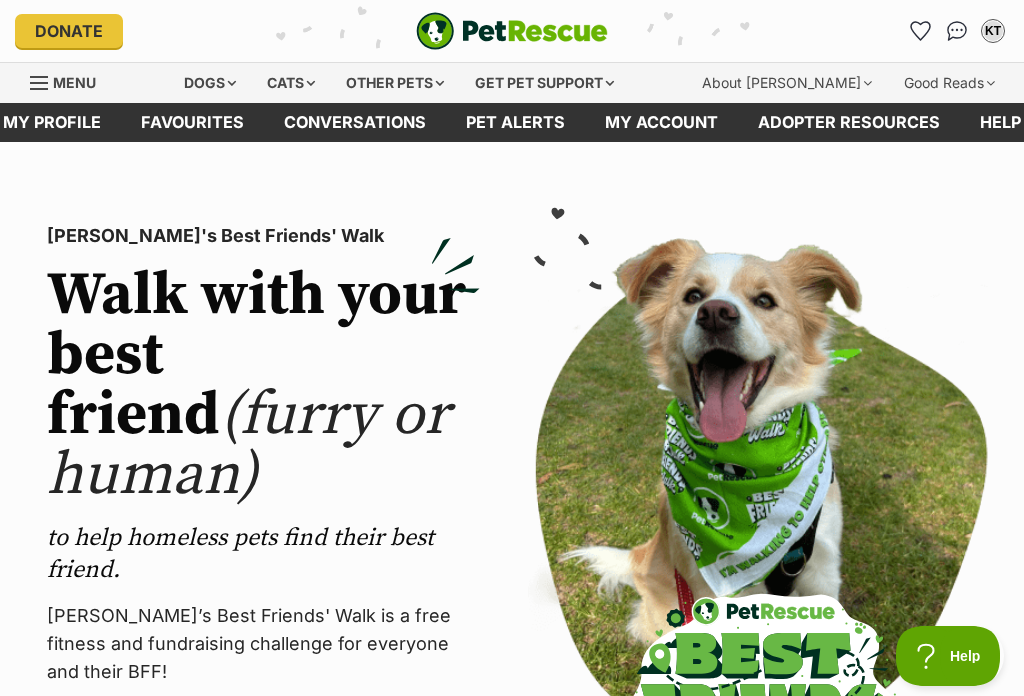 click on "Cats" at bounding box center [291, 83] 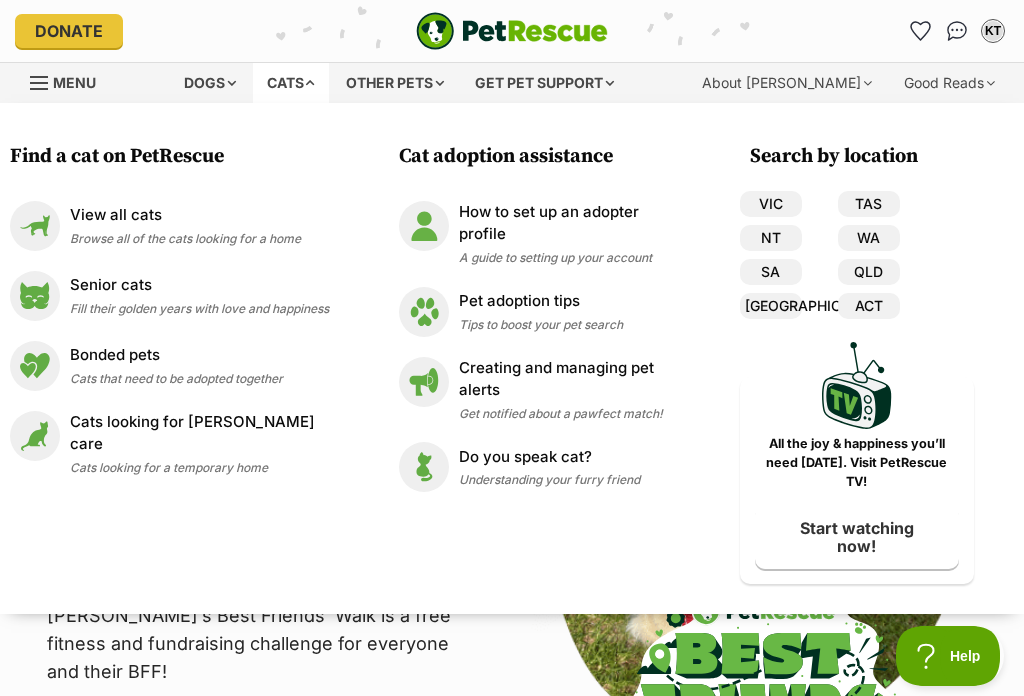 click on "View all cats
Browse all of the cats looking for a home" at bounding box center [185, 225] 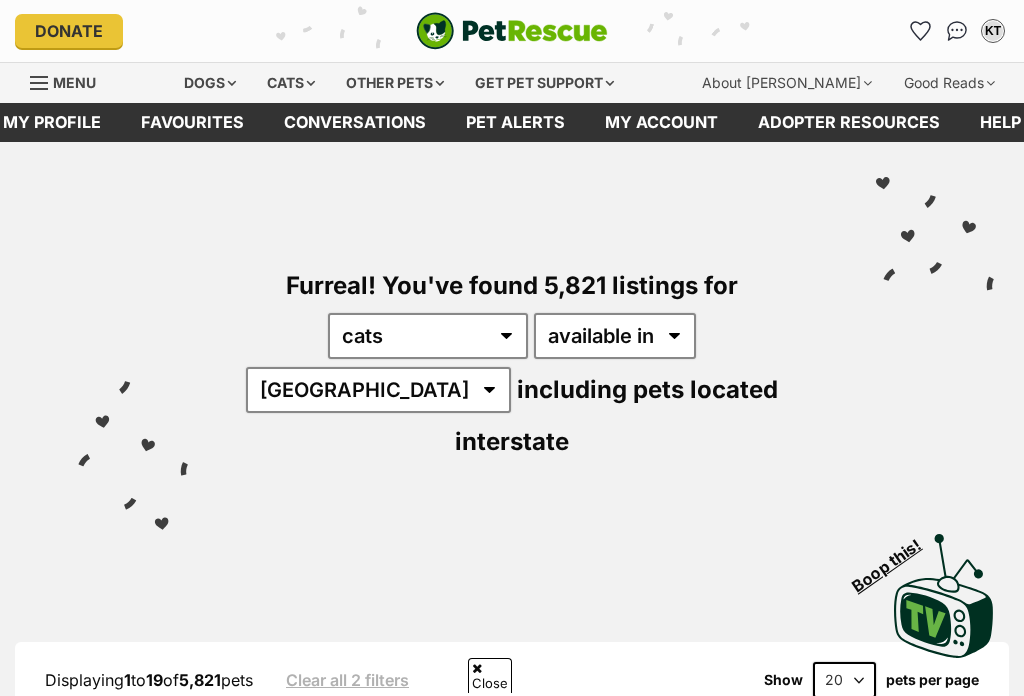 scroll, scrollTop: 547, scrollLeft: 0, axis: vertical 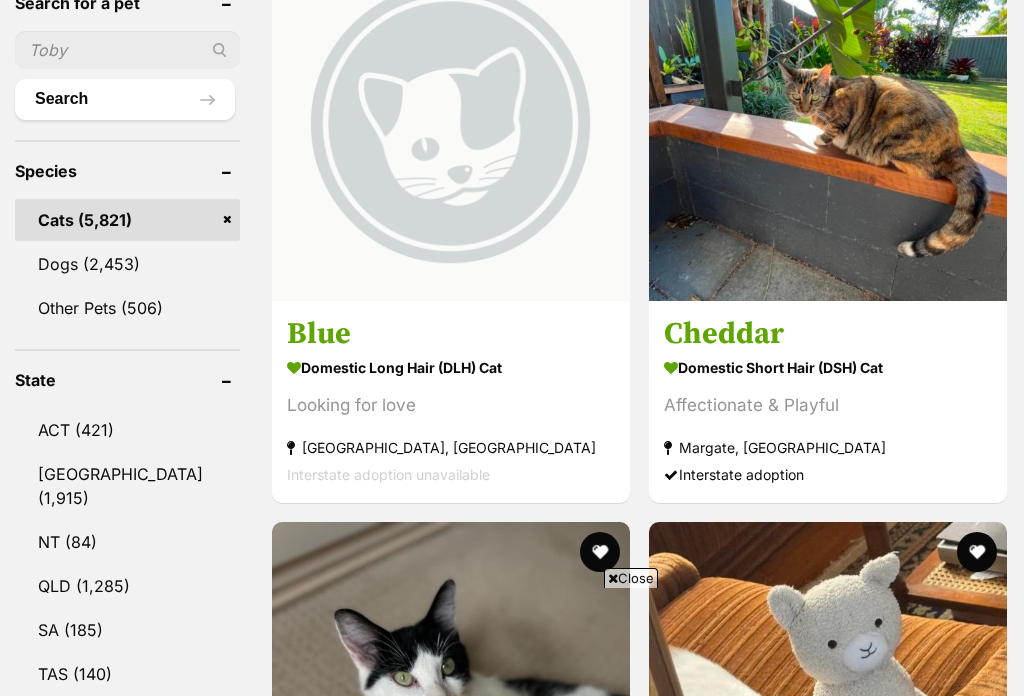 click on "QLD (1,285)" at bounding box center (127, 586) 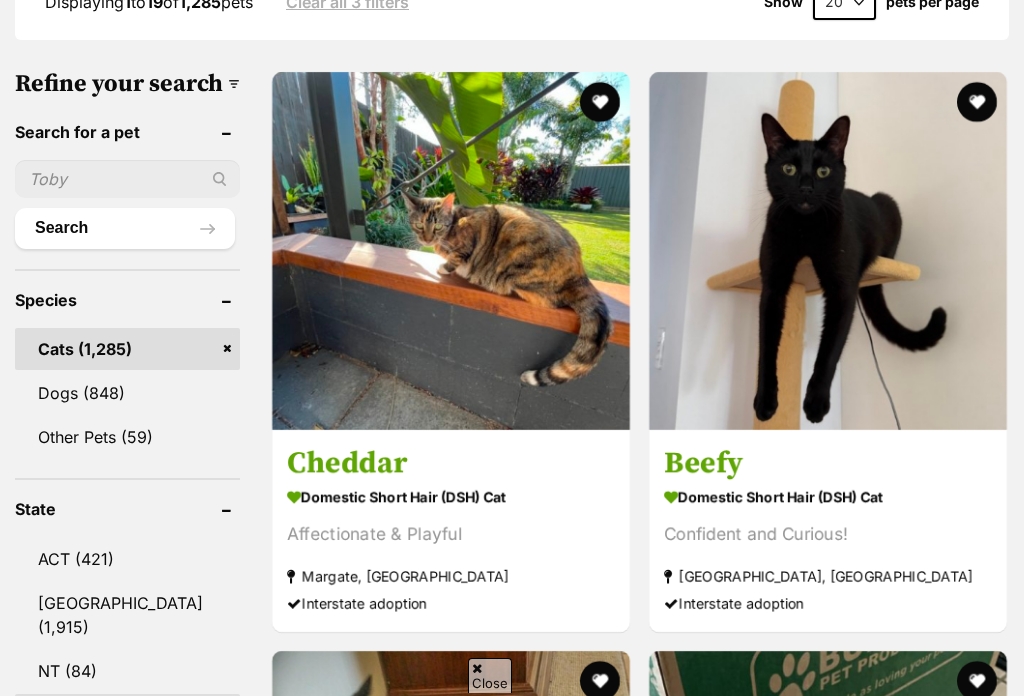 scroll, scrollTop: 803, scrollLeft: 0, axis: vertical 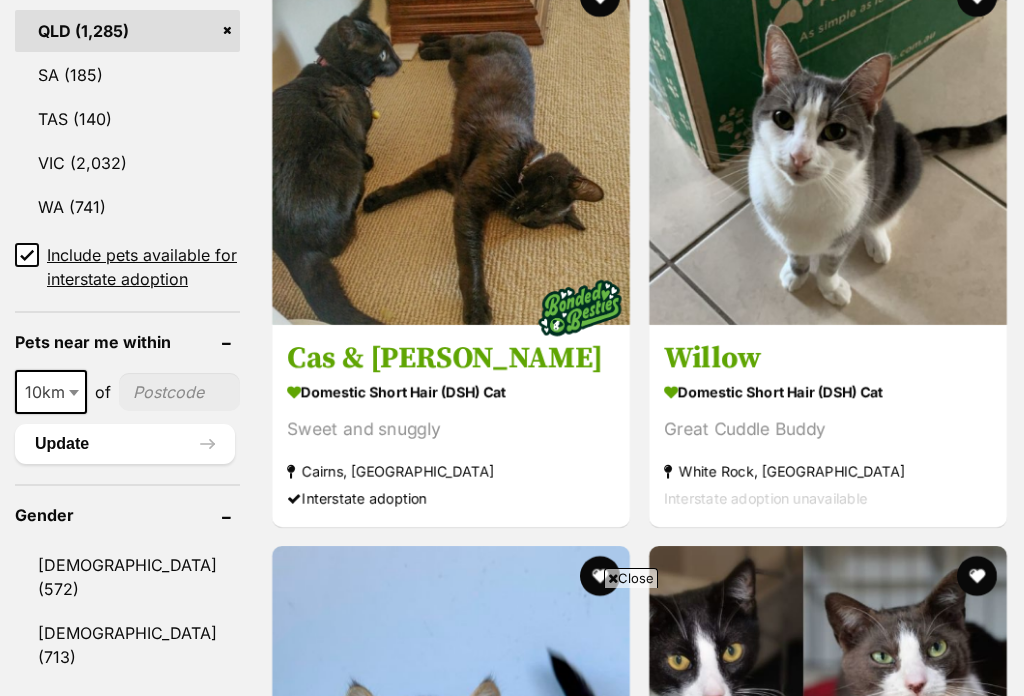 click on "Refine your search
Search for a pet
Search
Species
Cats (1,285)
Dogs (848)
Other Pets (59)
State
ACT (421)
[GEOGRAPHIC_DATA] (1,915)
NT (84)
QLD (1,285)
SA (185)
TAS (140)
VIC (2,032)
WA (741)
Include pets available for interstate adoption
Pets near me within
10km
25km
50km
100km
250km
10km
of
Update
Gender
[DEMOGRAPHIC_DATA] (572)
[DEMOGRAPHIC_DATA] (713)
Coat
Short (1177)
Medium (88)
Long (20)
Age
Kitten (222)
Cat (1064)
Senior (40)
About my home
I have kids under [DEMOGRAPHIC_DATA] (1034)
I have kids under [DEMOGRAPHIC_DATA] (1150)
I have resident dogs (1160)
I have resident cats (1199)
Pets will be alone during work hours (1265)" at bounding box center [512, 2592] 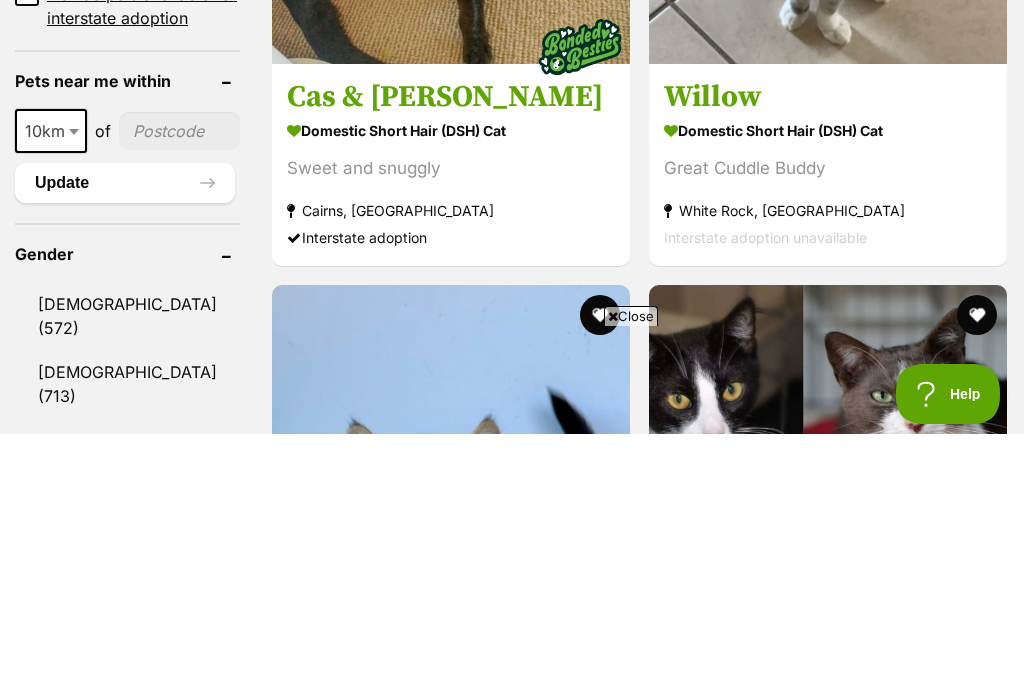 scroll, scrollTop: 0, scrollLeft: 0, axis: both 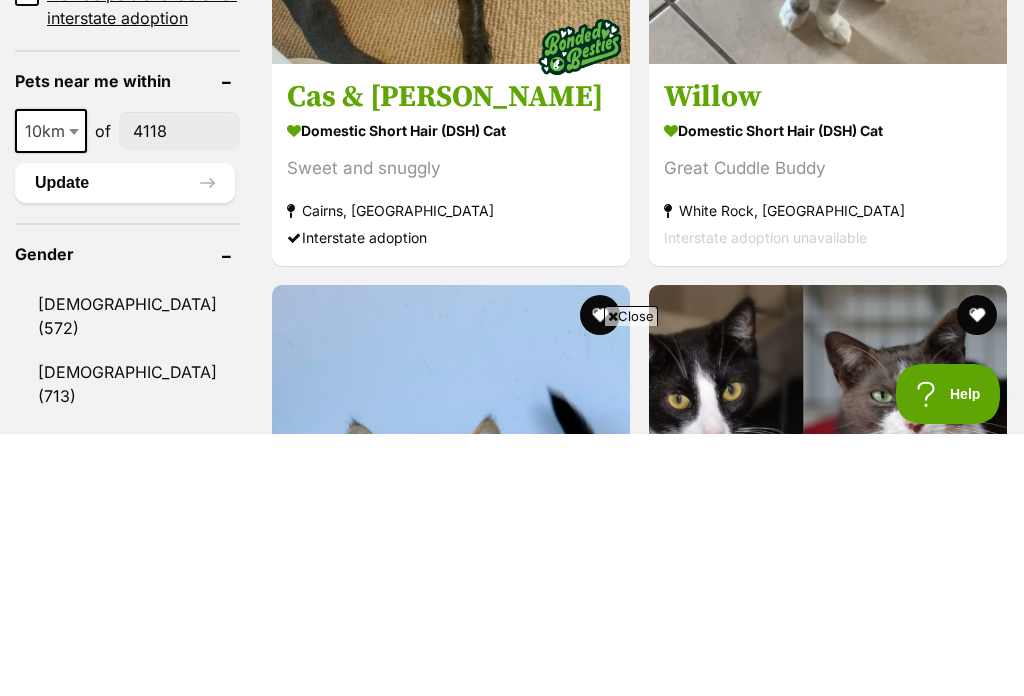 type on "4118" 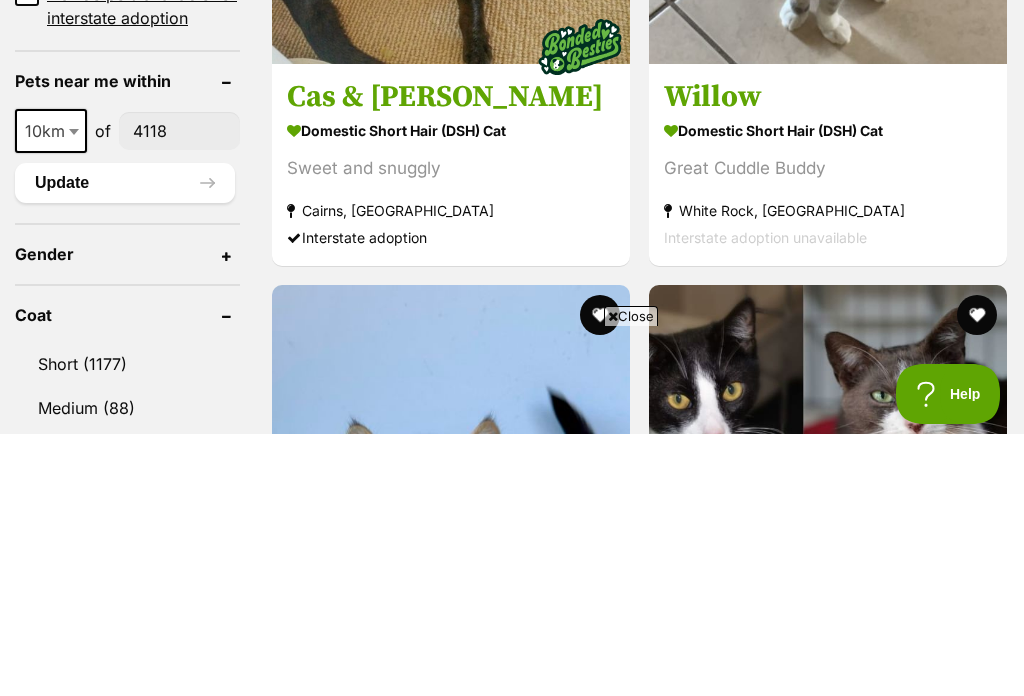 click on "Update" at bounding box center [125, 445] 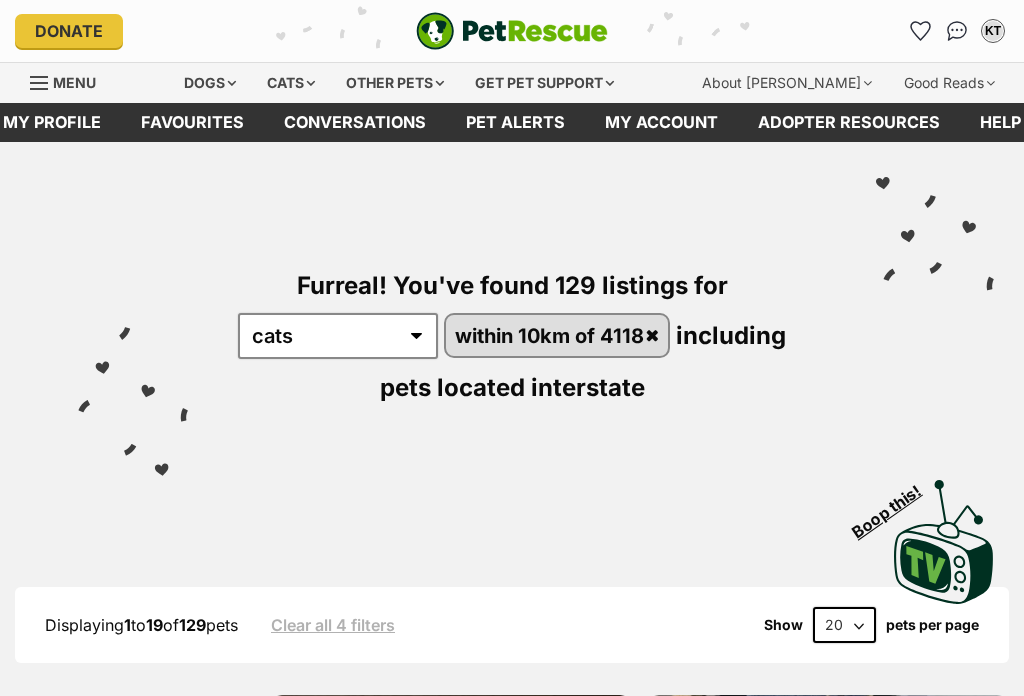 scroll, scrollTop: 0, scrollLeft: 0, axis: both 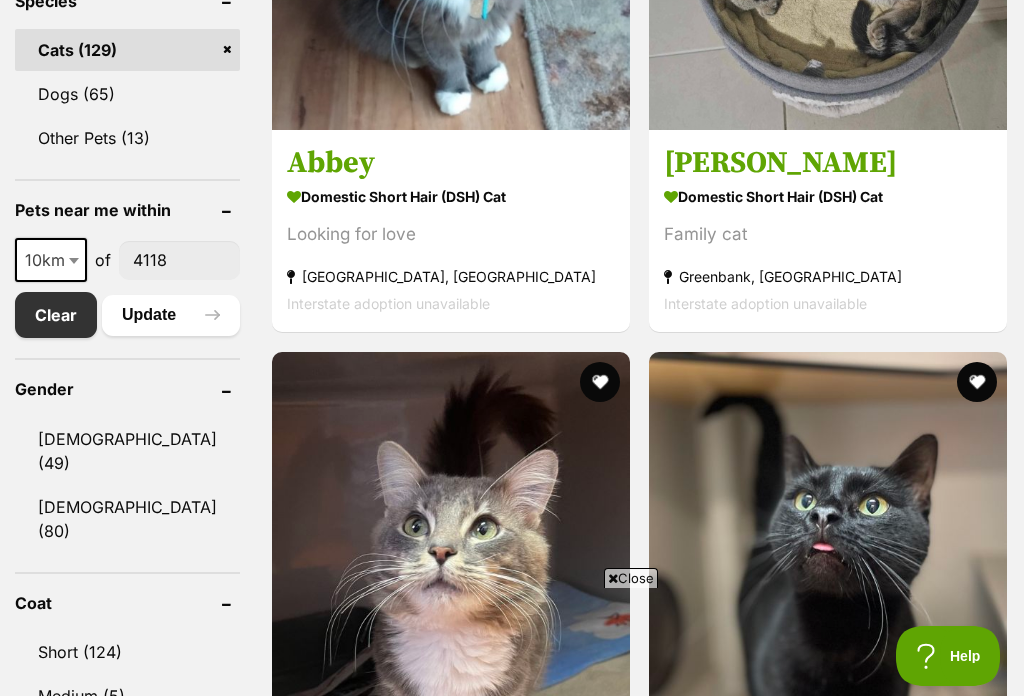 click on "Female (80)" at bounding box center (127, 519) 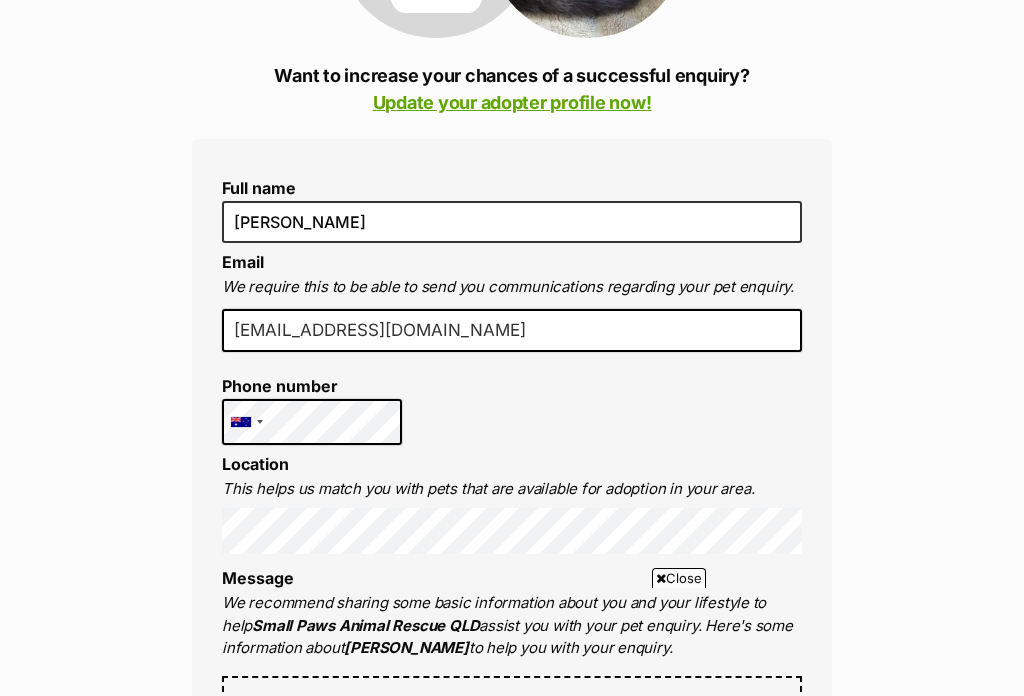 scroll, scrollTop: 416, scrollLeft: 0, axis: vertical 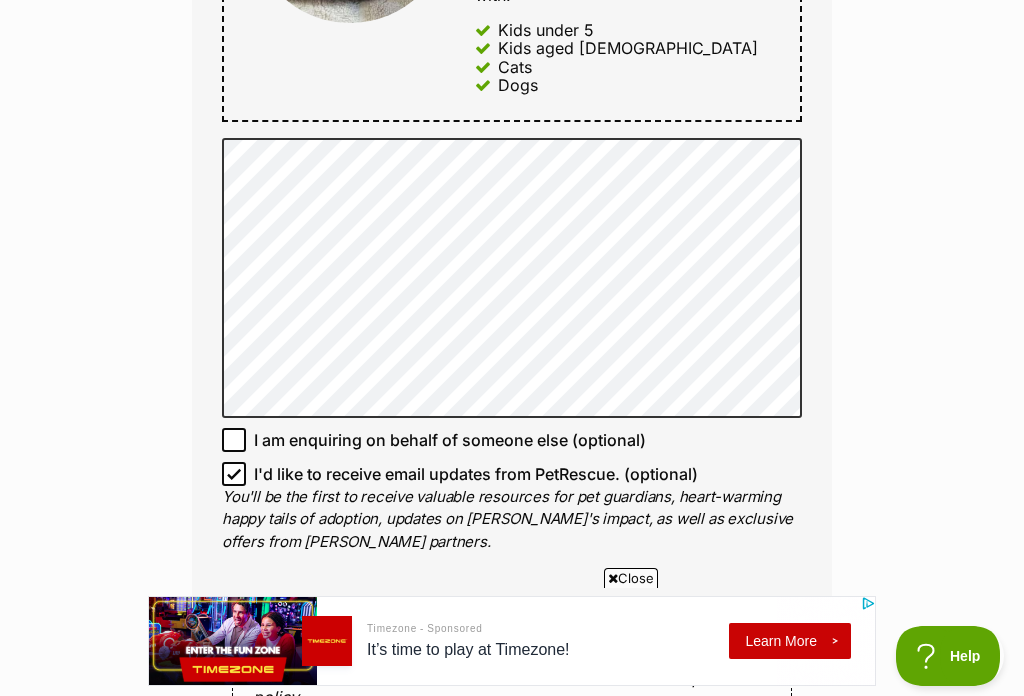 click on "I'd like to receive email updates from PetRescue. (optional)" at bounding box center (234, 474) 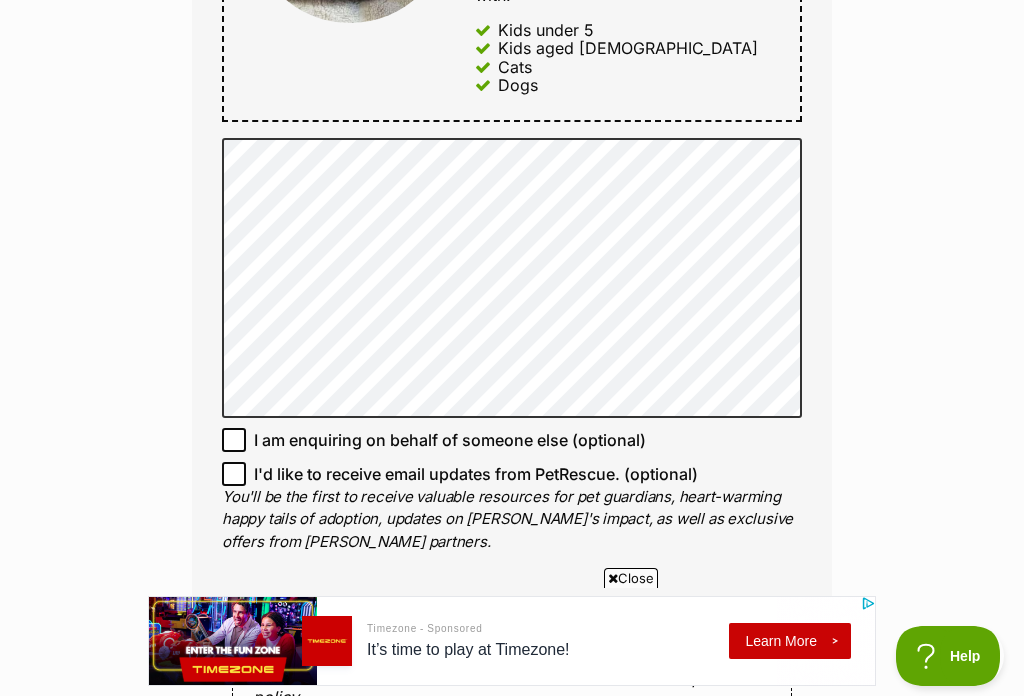 scroll, scrollTop: 1198, scrollLeft: 0, axis: vertical 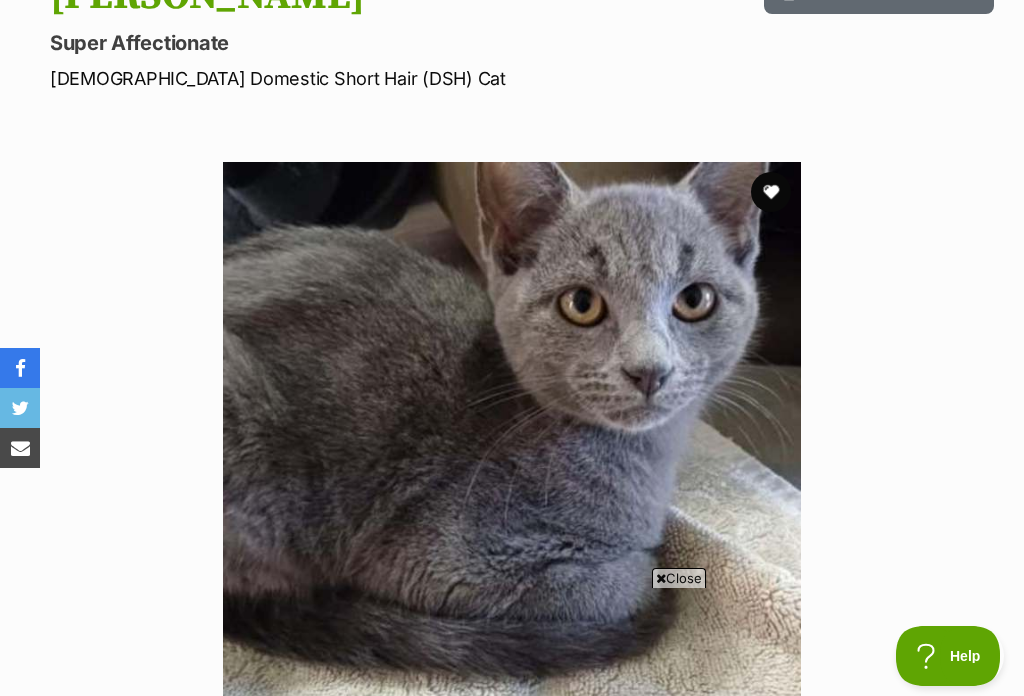 click at bounding box center [771, 192] 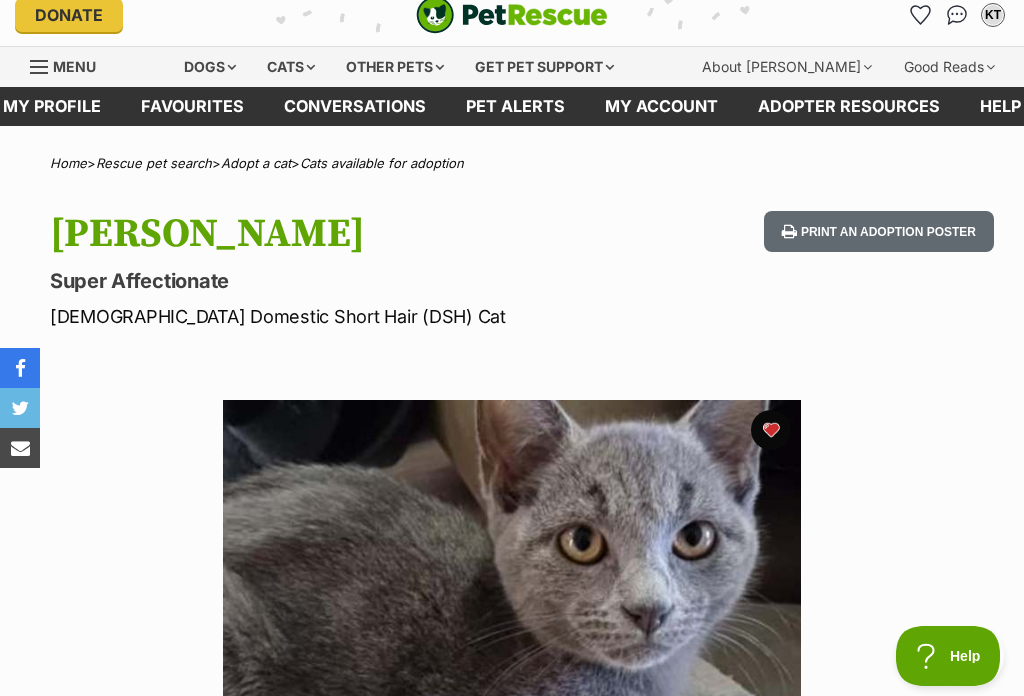 scroll, scrollTop: 0, scrollLeft: 0, axis: both 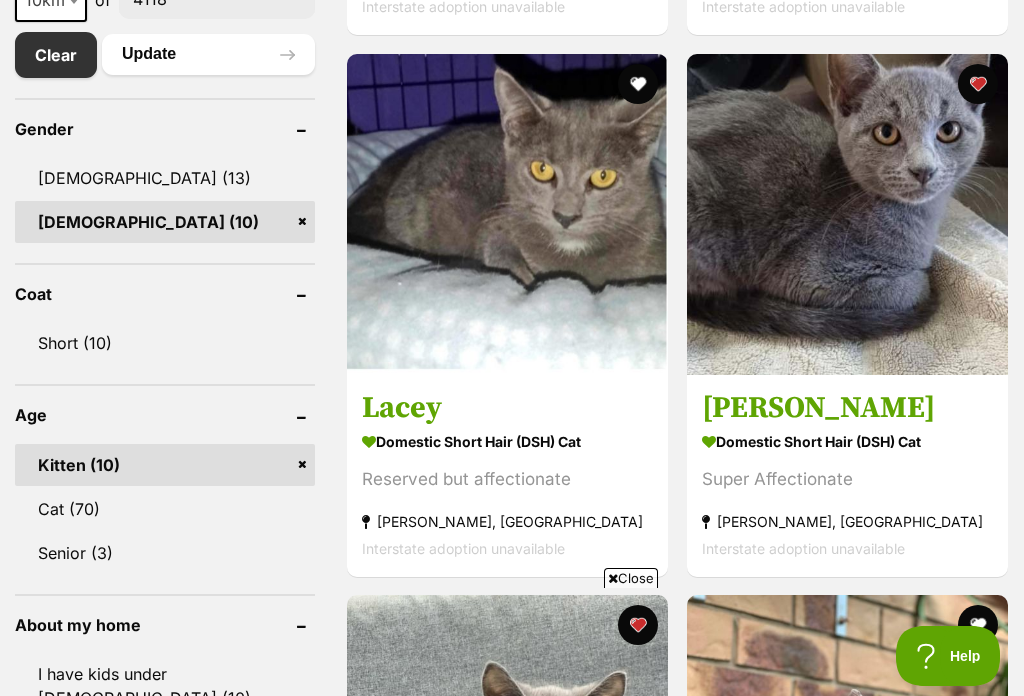 click on "[PERSON_NAME]" at bounding box center [847, 407] 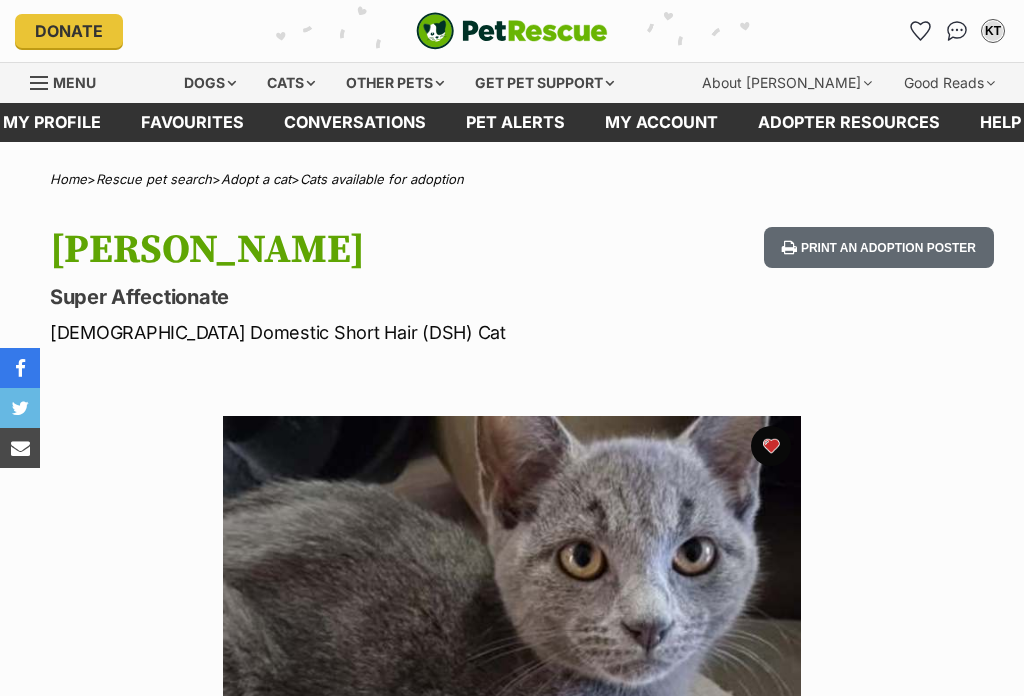 scroll, scrollTop: 0, scrollLeft: 0, axis: both 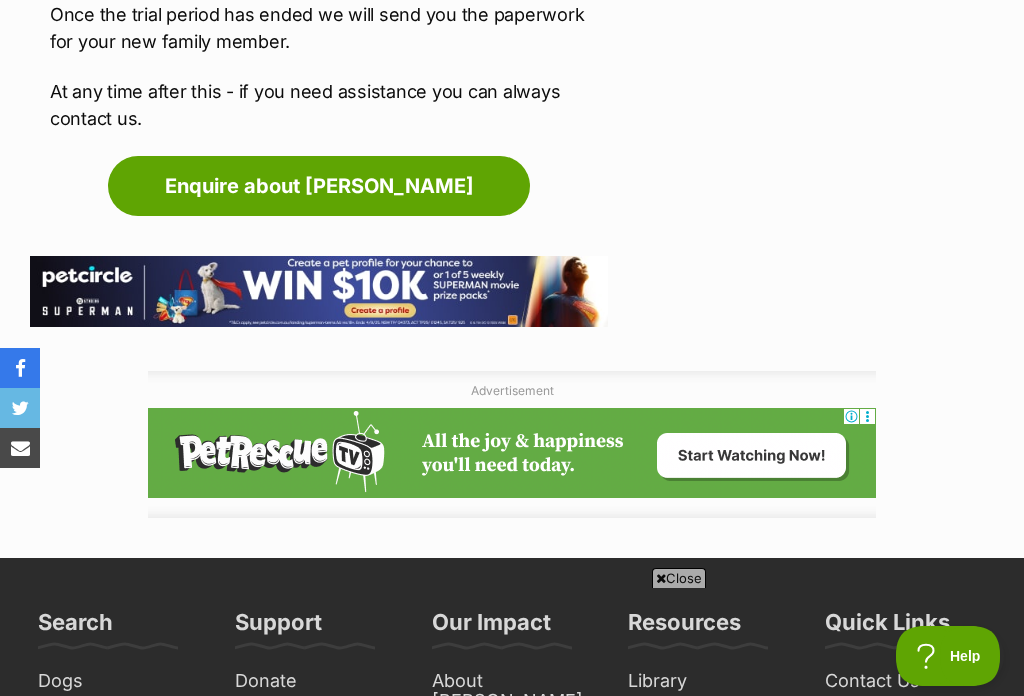 click on "Enquire about [PERSON_NAME]" at bounding box center (319, 186) 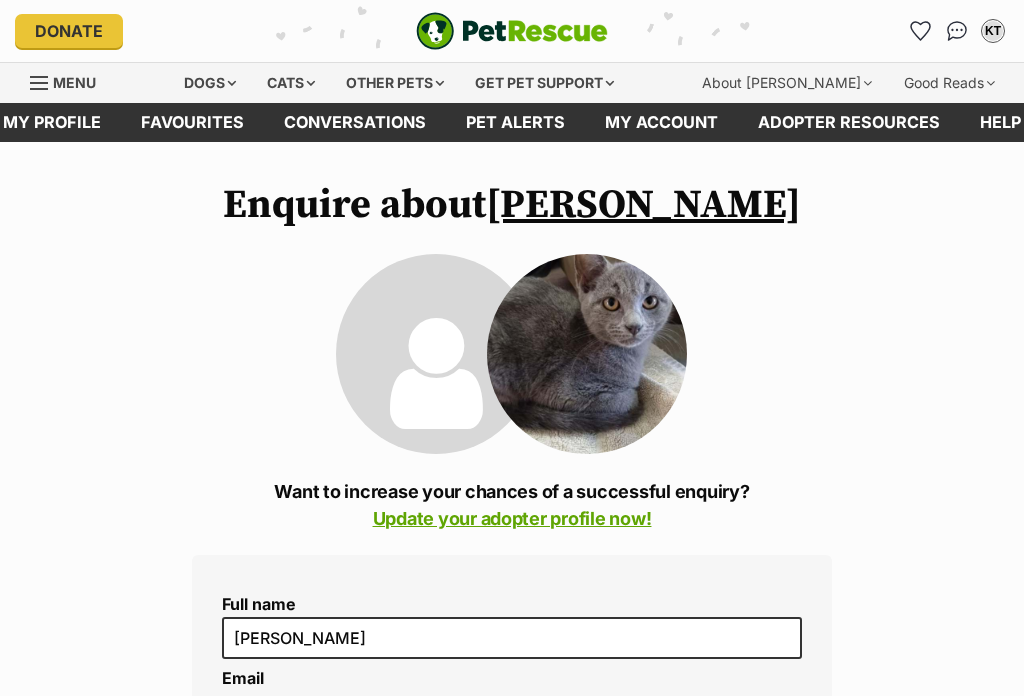 scroll, scrollTop: 0, scrollLeft: 0, axis: both 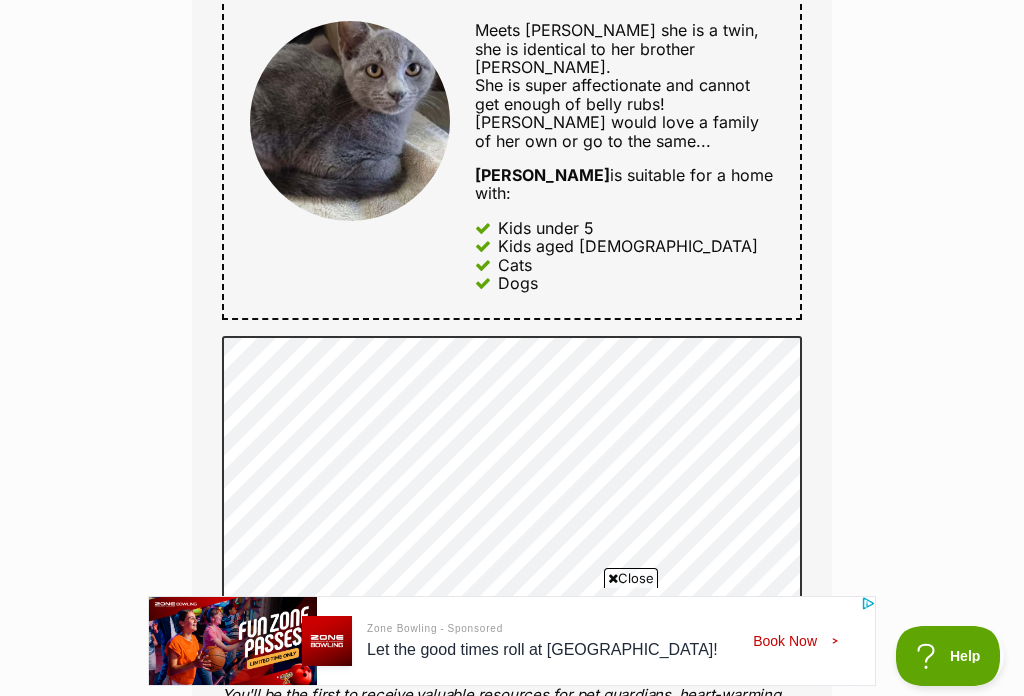 click at bounding box center (233, 641) 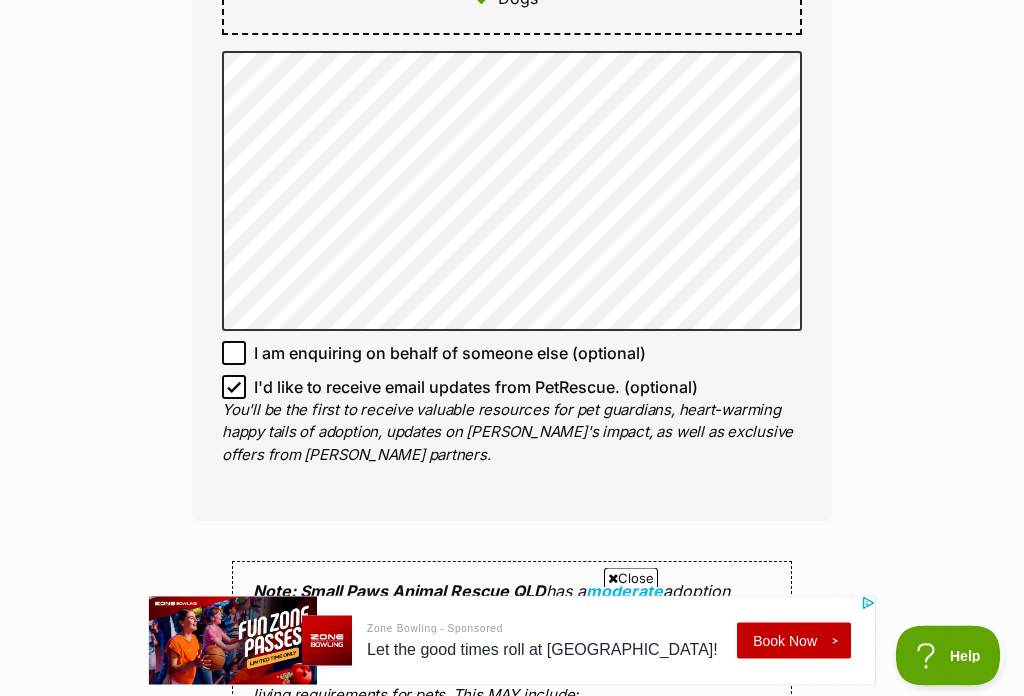 click on "I'd like to receive email updates from PetRescue. (optional)" at bounding box center [234, 388] 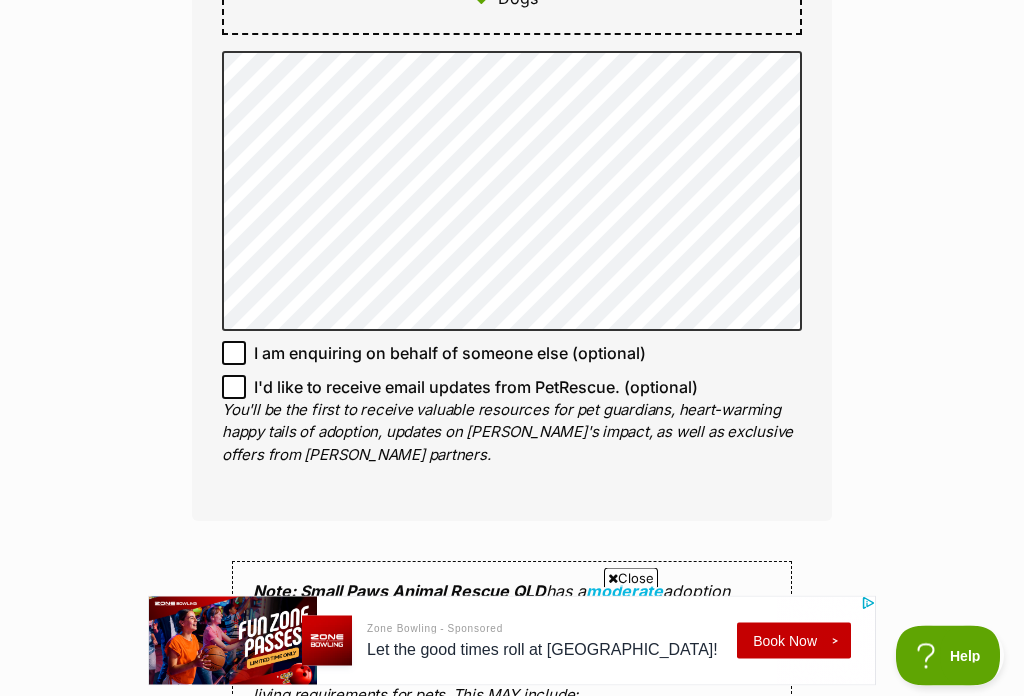 scroll, scrollTop: 1383, scrollLeft: 0, axis: vertical 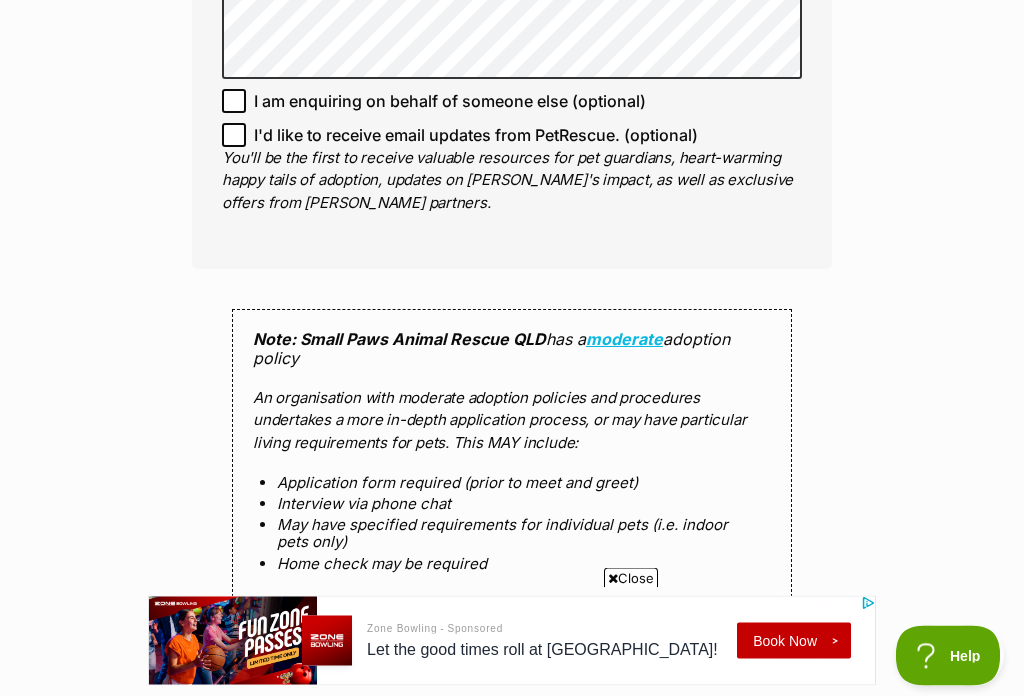 click on "Enquire about  Misty
Want to increase your chances of a successful enquiry?
Update your adopter profile now!
Full name Kate Tuhoro
Email
We require this to be able to send you communications regarding your pet enquiry.
kateandcassie@gmail.com
Phone number United States +1 United Kingdom +44 Afghanistan (‫افغانستان‬‎) +93 Albania (Shqipëri) +355 Algeria (‫الجزائر‬‎) +213 American Samoa +1684 Andorra +376 Angola +244 Anguilla +1264 Antigua and Barbuda +1268 Argentina +54 Armenia (Հայաստան) +374 Aruba +297 Australia +61 Austria (Österreich) +43 Azerbaijan (Azərbaycan) +994 Bahamas +1242 Bahrain (‫البحرين‬‎) +973 Bangladesh (বাংলাদেশ) +880 Barbados +1246 Belarus (Беларусь) +375 Belgium (België) +32 Belize +501 Benin (Bénin) +229 Bermuda +1441 Bhutan (འབྲུག) +975 Bolivia +591 Bosnia and Herzegovina (Босна и Херцеговина) +387 Botswana +267 Brazil (Brasil) +55 +246" at bounding box center (512, -127) 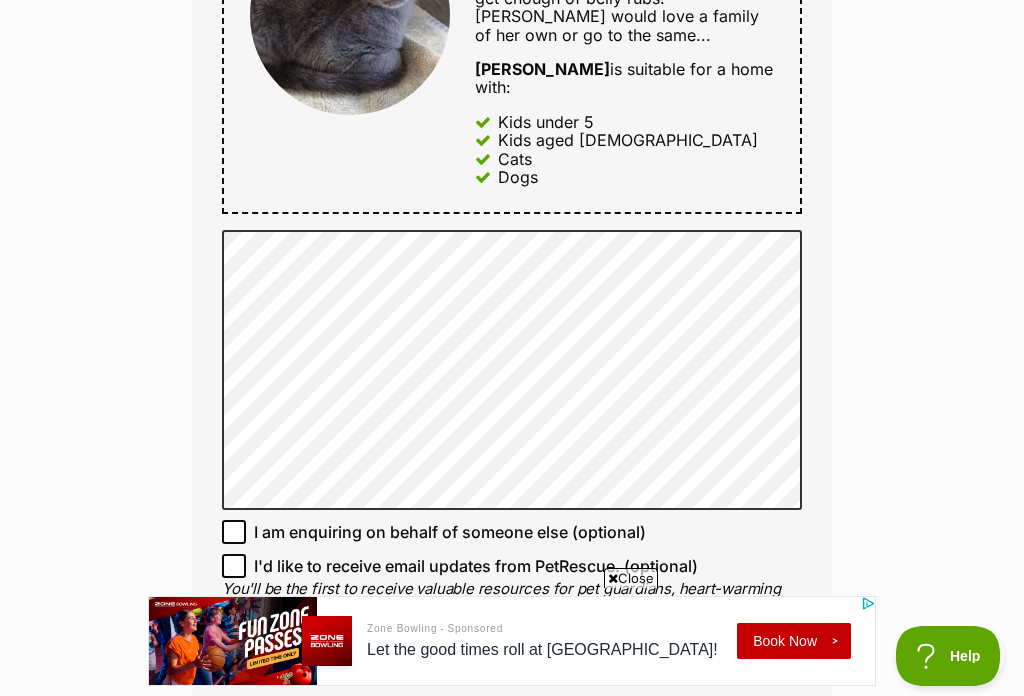 scroll, scrollTop: 1206, scrollLeft: 0, axis: vertical 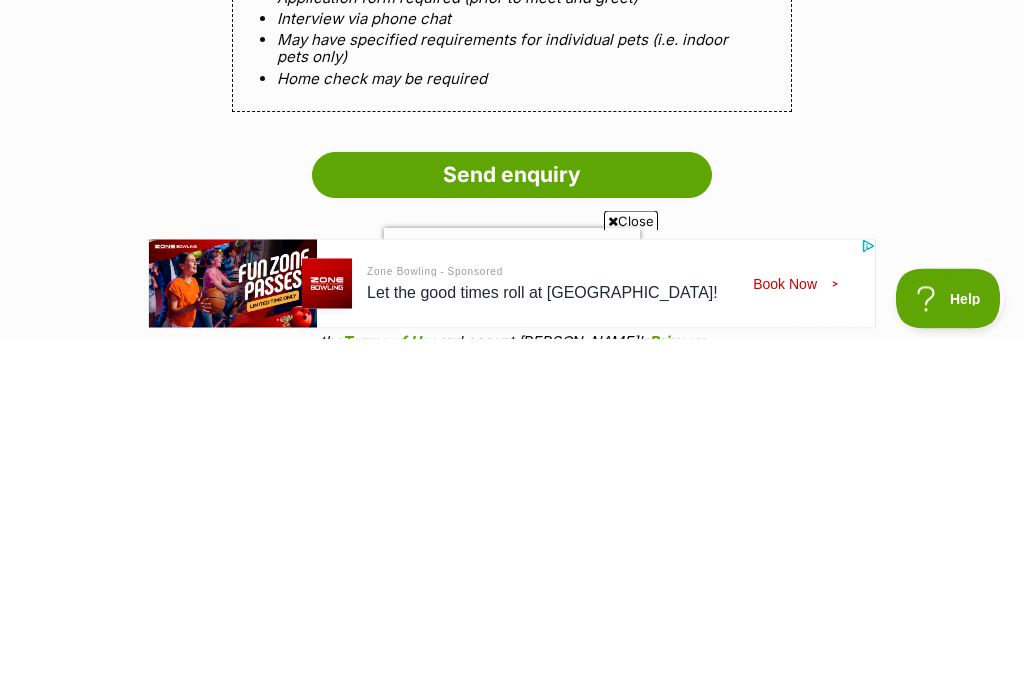click on "Send enquiry" at bounding box center (512, 533) 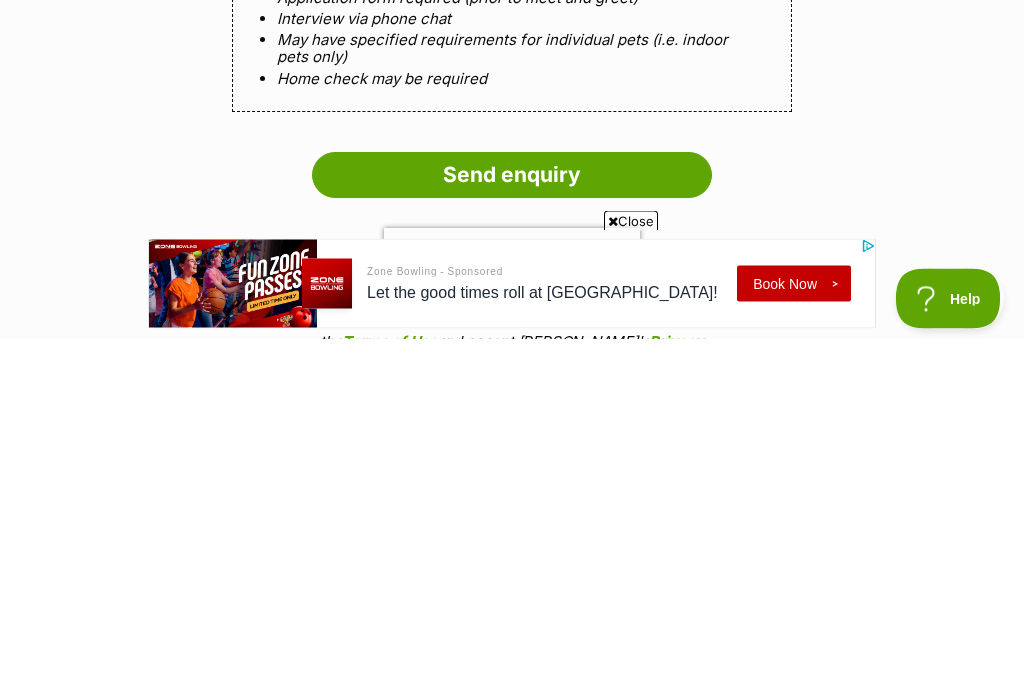scroll, scrollTop: 2120, scrollLeft: 0, axis: vertical 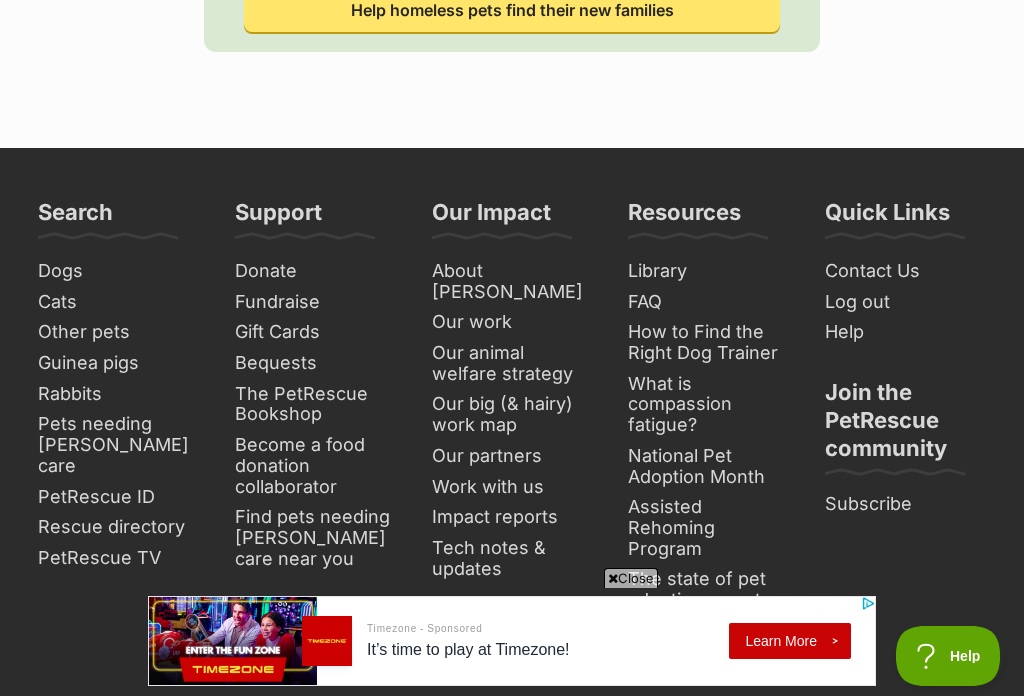 click on "What is compassion fatigue?" at bounding box center [708, 405] 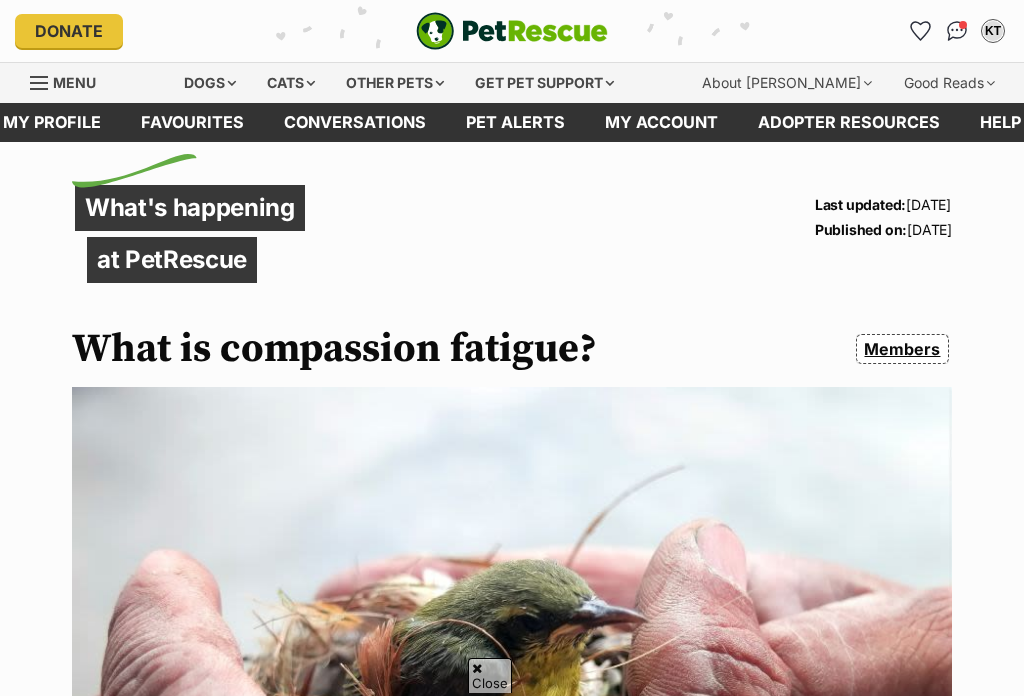 scroll, scrollTop: 505, scrollLeft: 0, axis: vertical 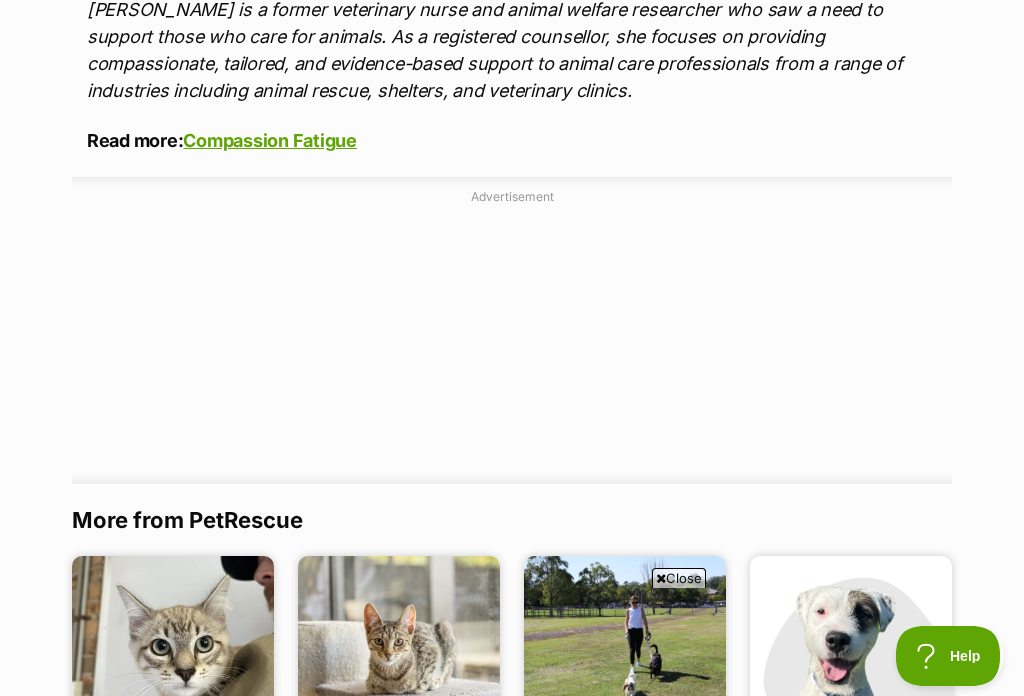 click on "Compassion Fatigue" at bounding box center [269, 140] 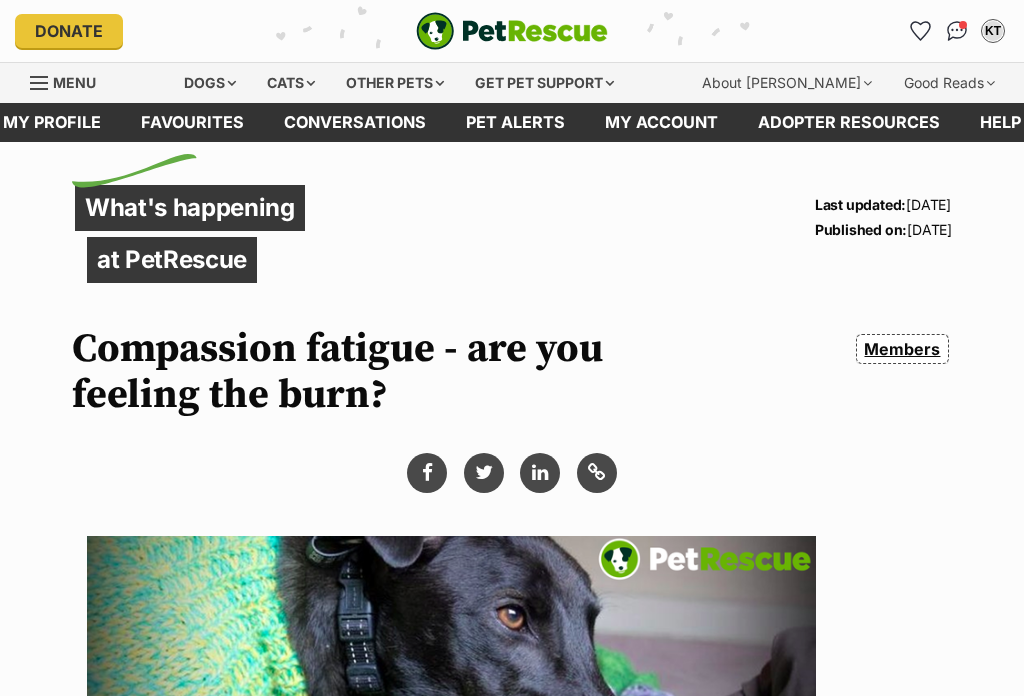 scroll, scrollTop: 0, scrollLeft: 0, axis: both 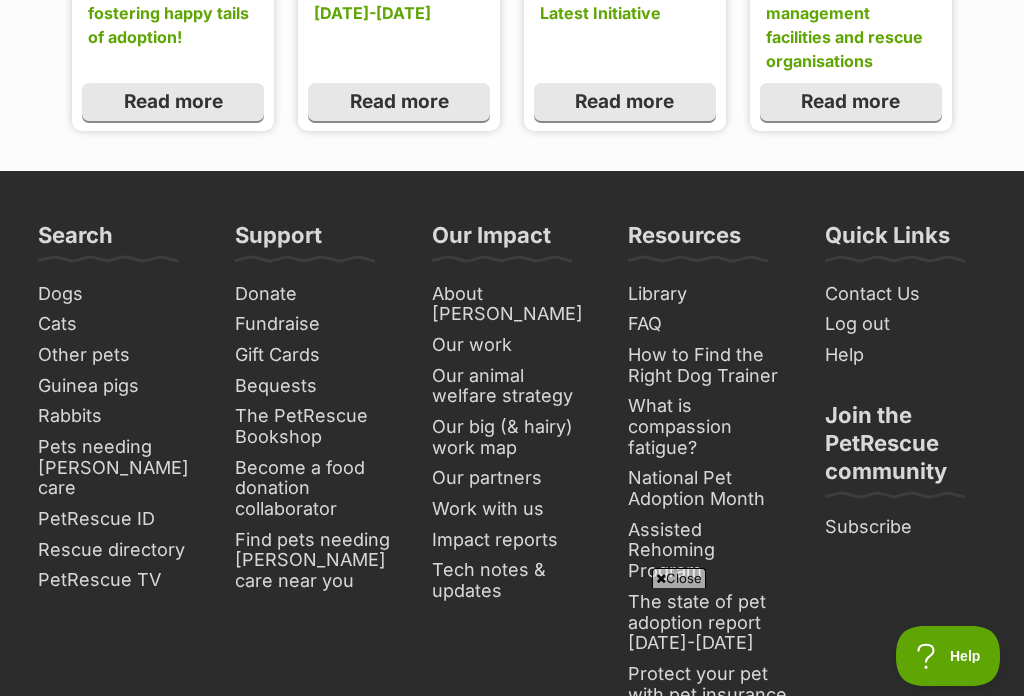 click on "Work with us" at bounding box center (512, 509) 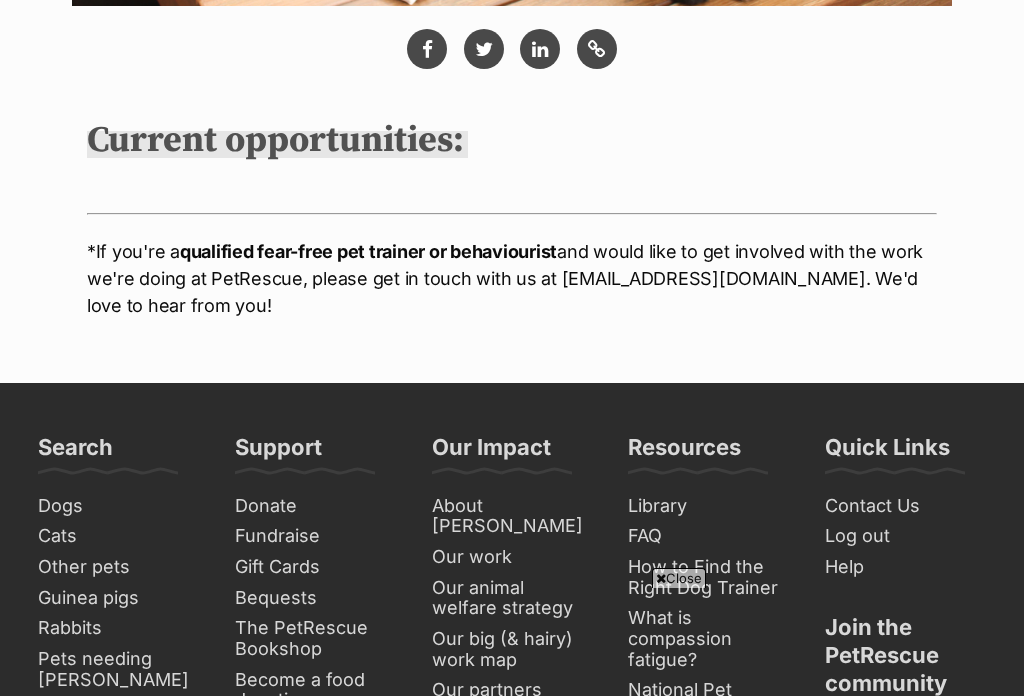 scroll, scrollTop: 935, scrollLeft: 0, axis: vertical 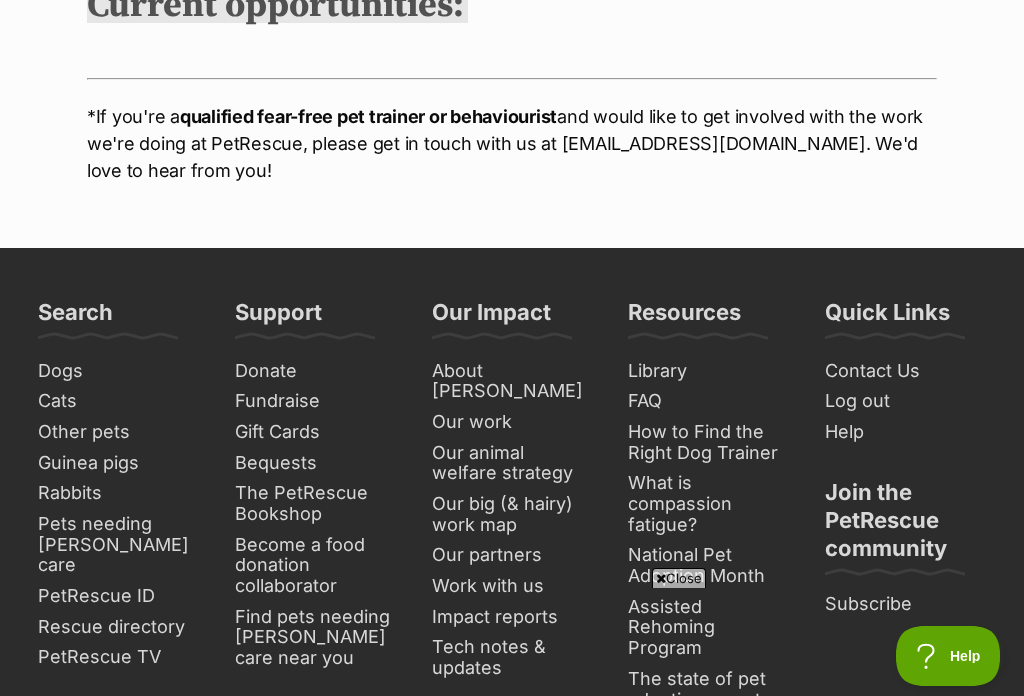 click on "Pets needing [PERSON_NAME] care" at bounding box center [118, 545] 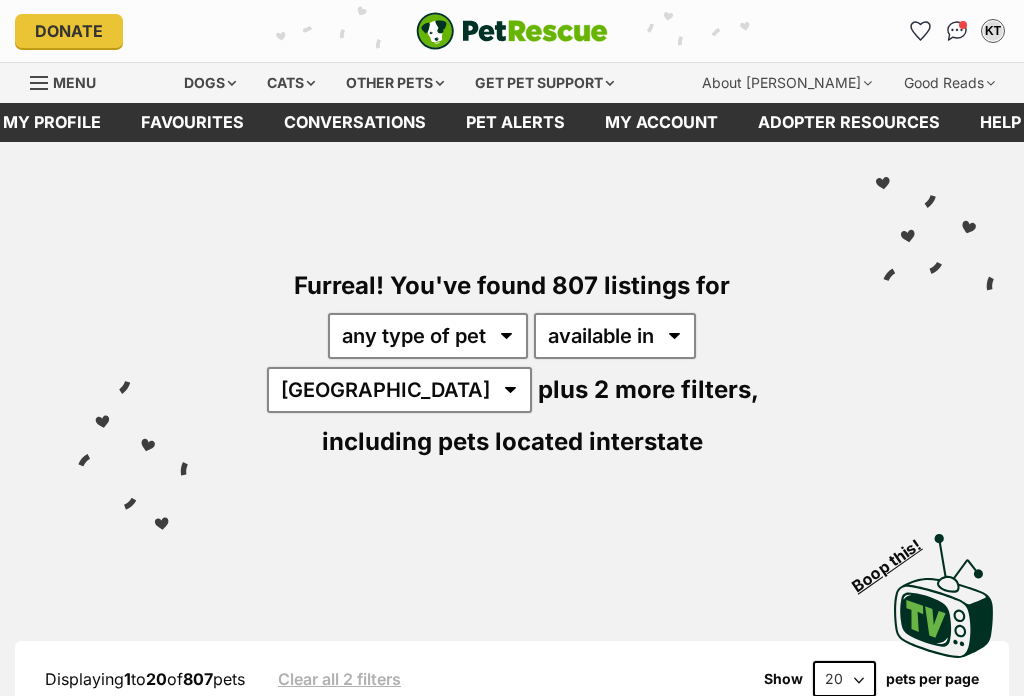 scroll, scrollTop: 0, scrollLeft: 0, axis: both 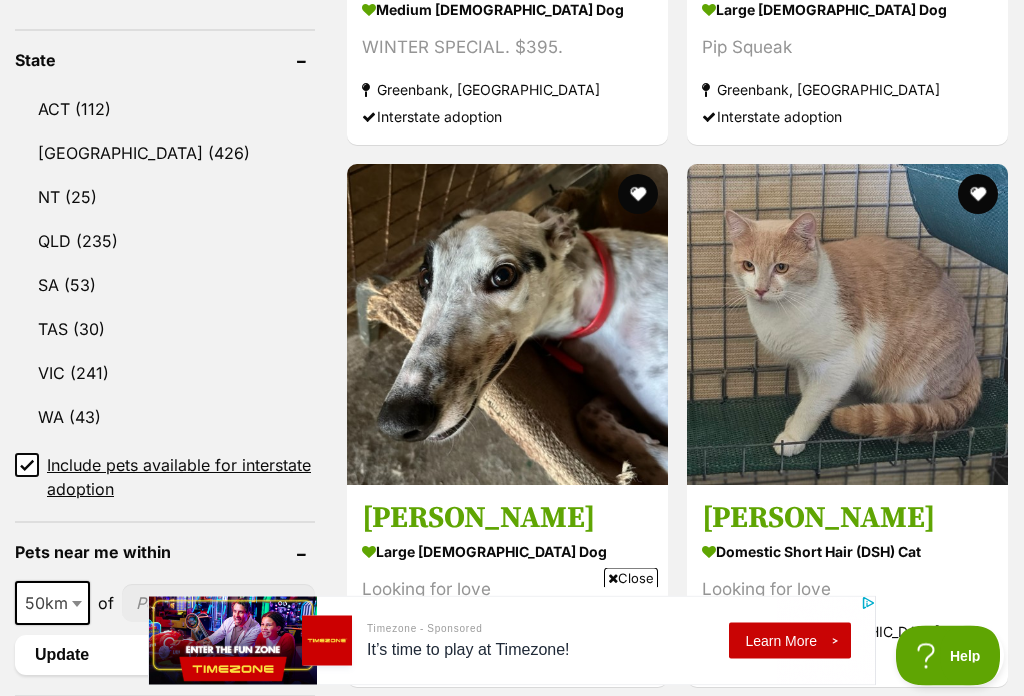click on "QLD (235)" at bounding box center (165, 242) 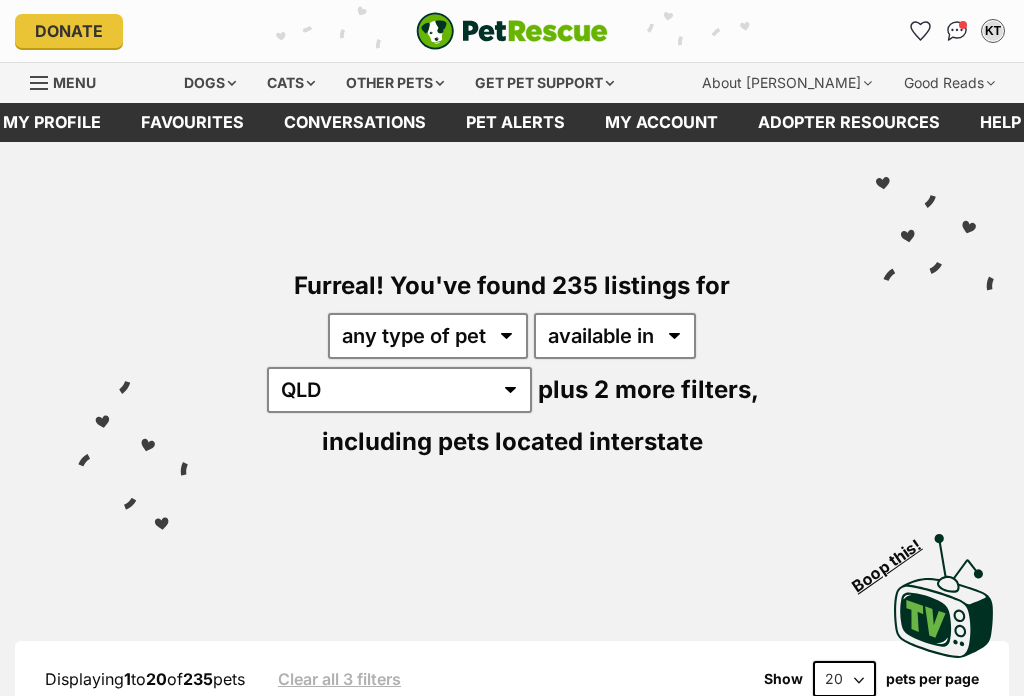 scroll, scrollTop: 0, scrollLeft: 0, axis: both 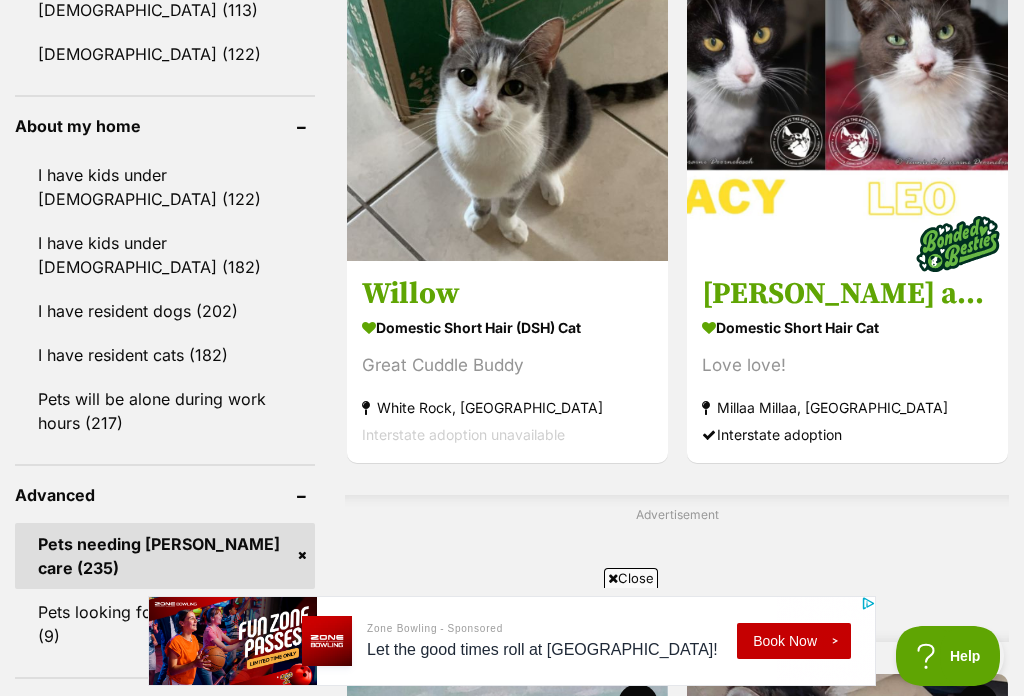 click on "[PERSON_NAME] and [PERSON_NAME] - Bonded-pair" at bounding box center [847, 294] 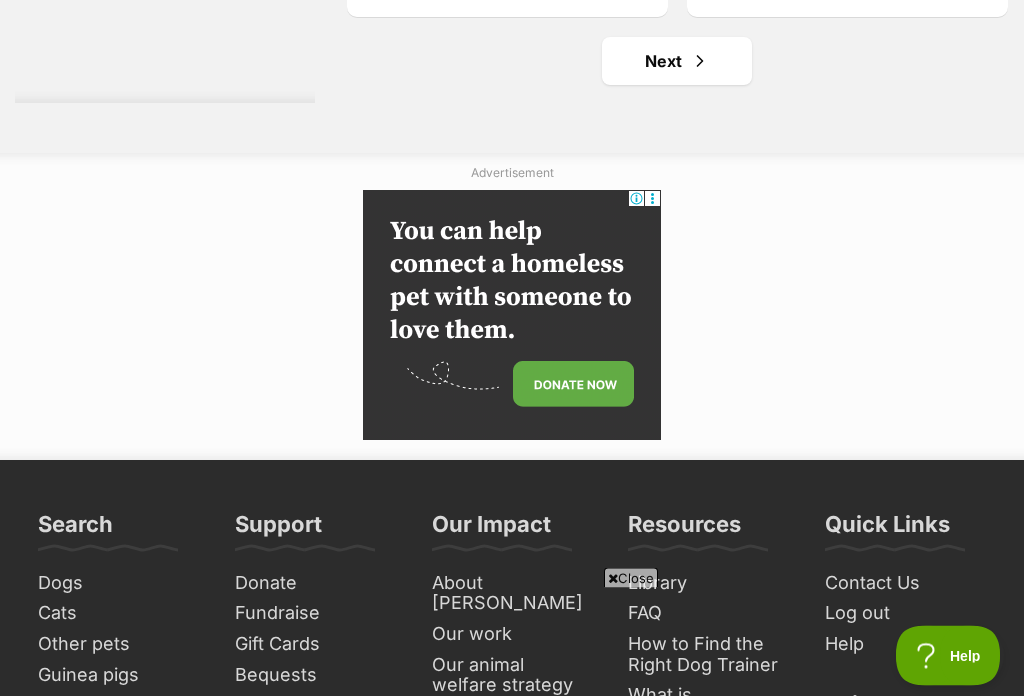 scroll, scrollTop: 6708, scrollLeft: 0, axis: vertical 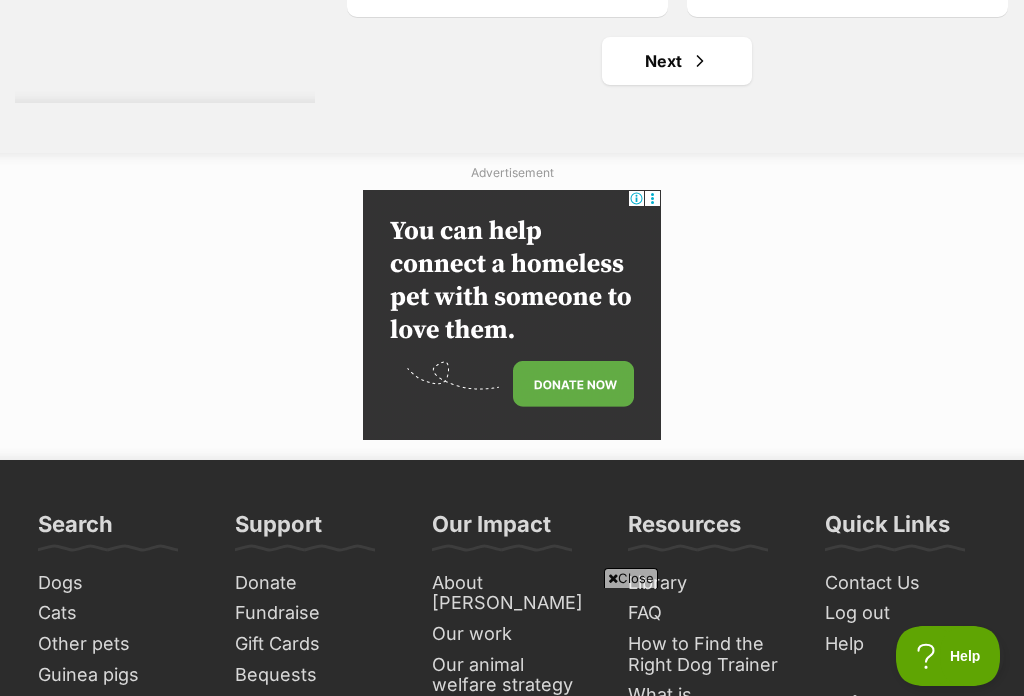 click at bounding box center [700, 61] 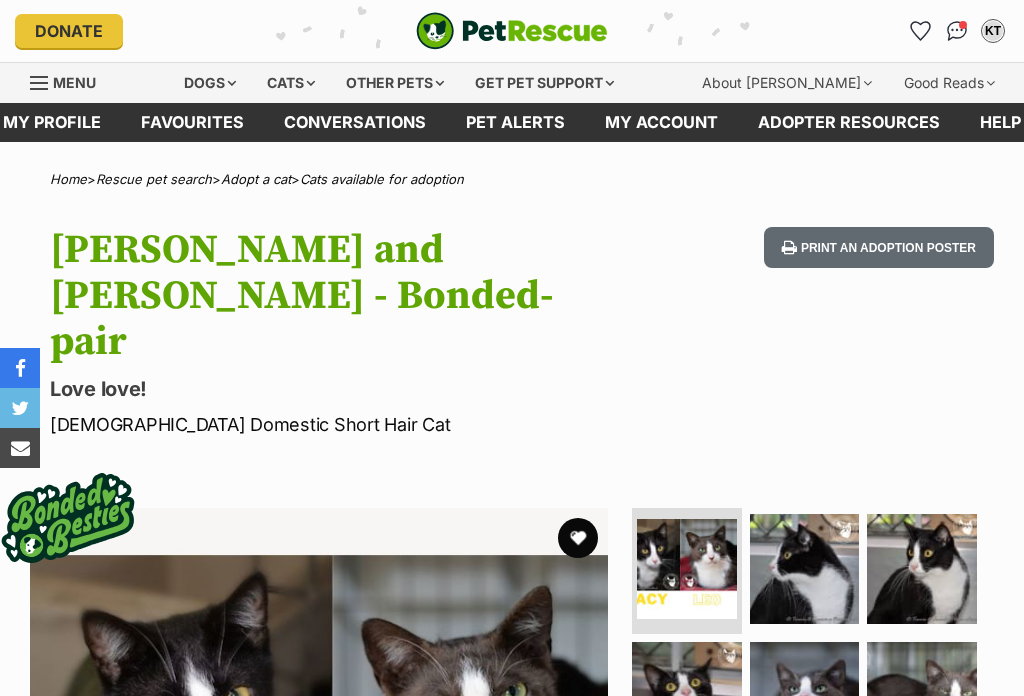 scroll, scrollTop: 0, scrollLeft: 0, axis: both 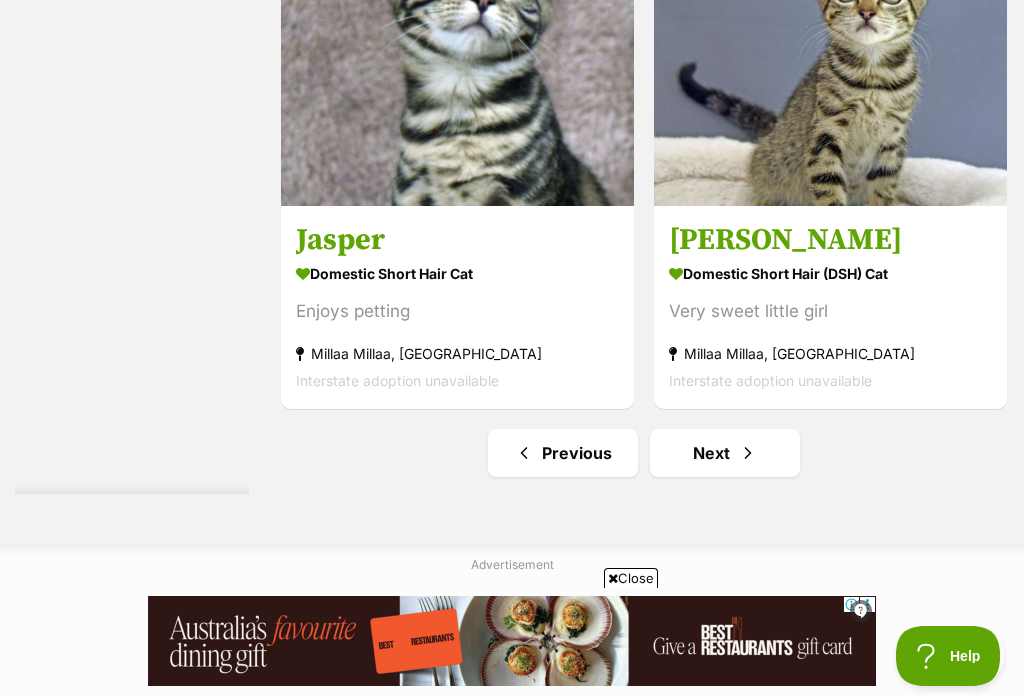 click at bounding box center (748, 453) 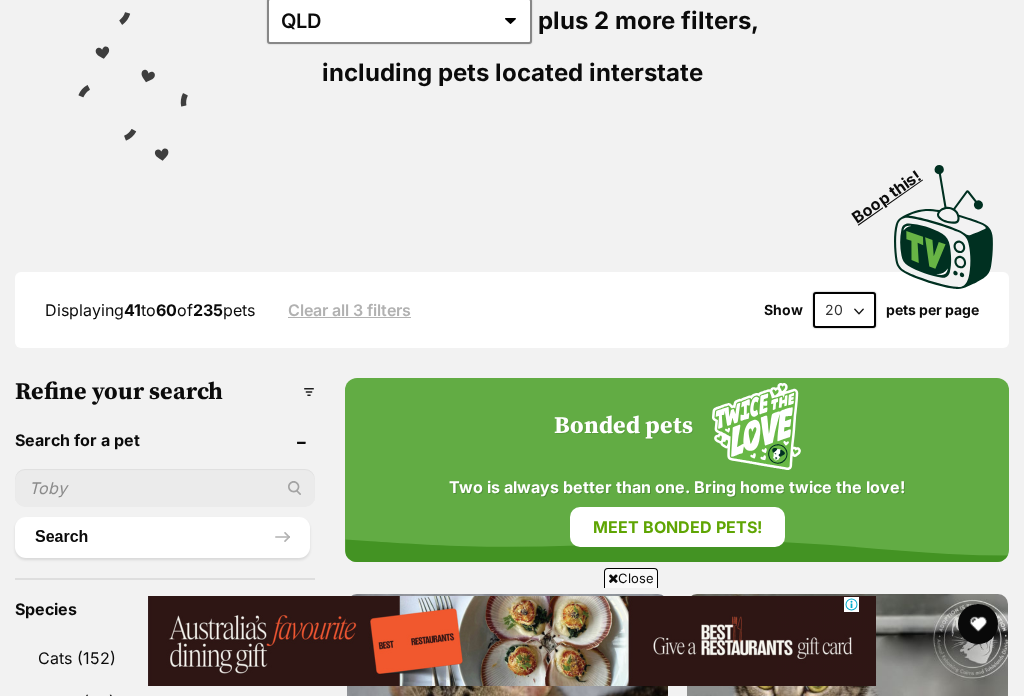 scroll, scrollTop: 0, scrollLeft: 0, axis: both 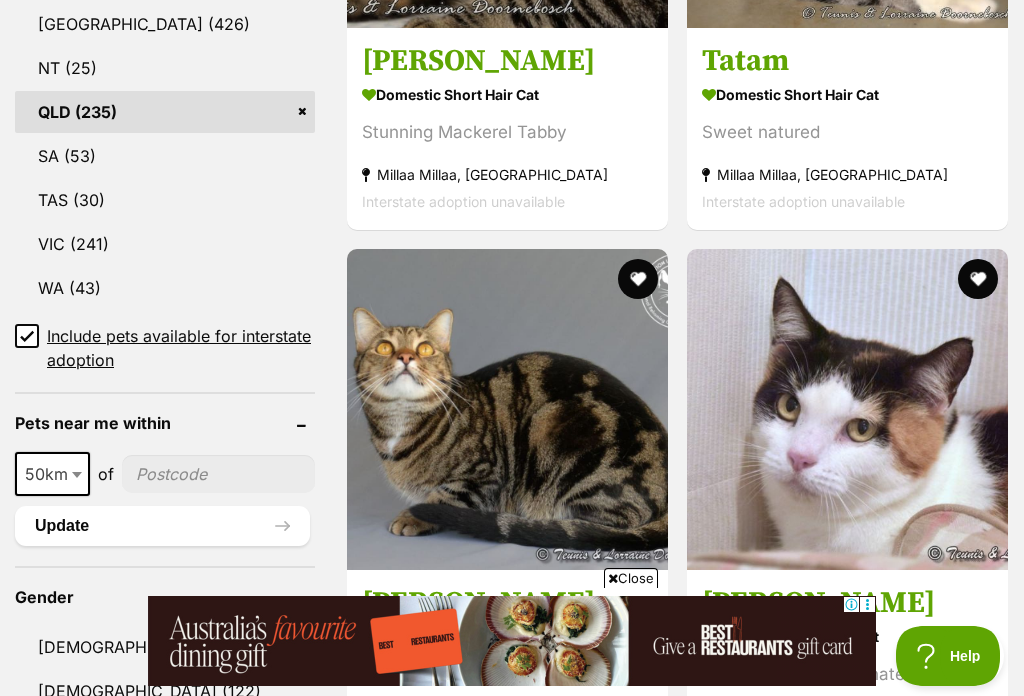 click at bounding box center [77, 475] 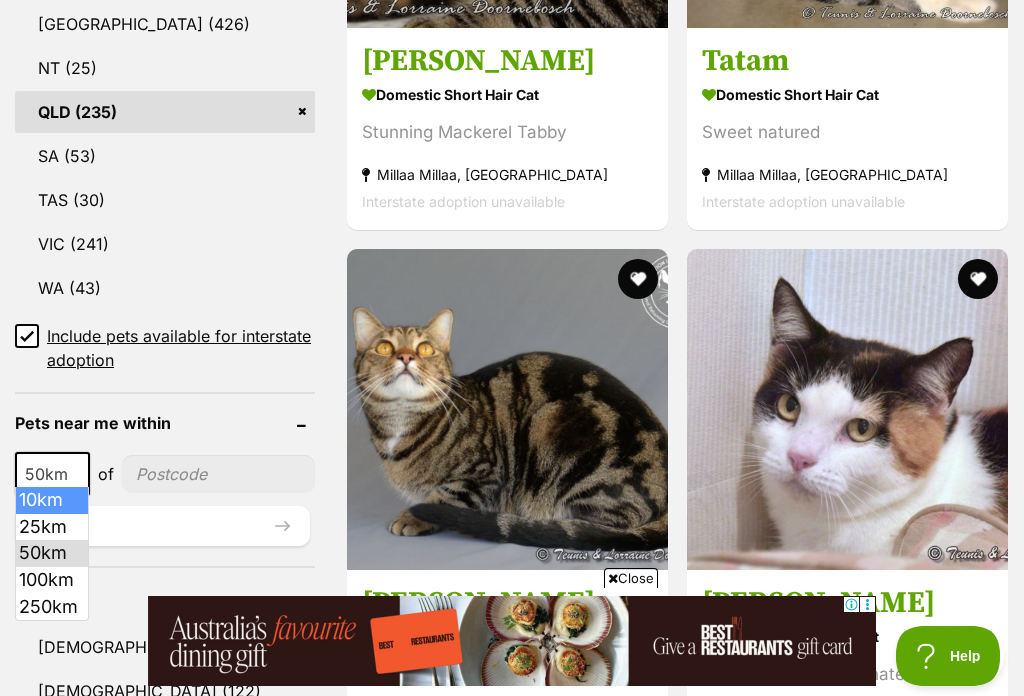 select on "10" 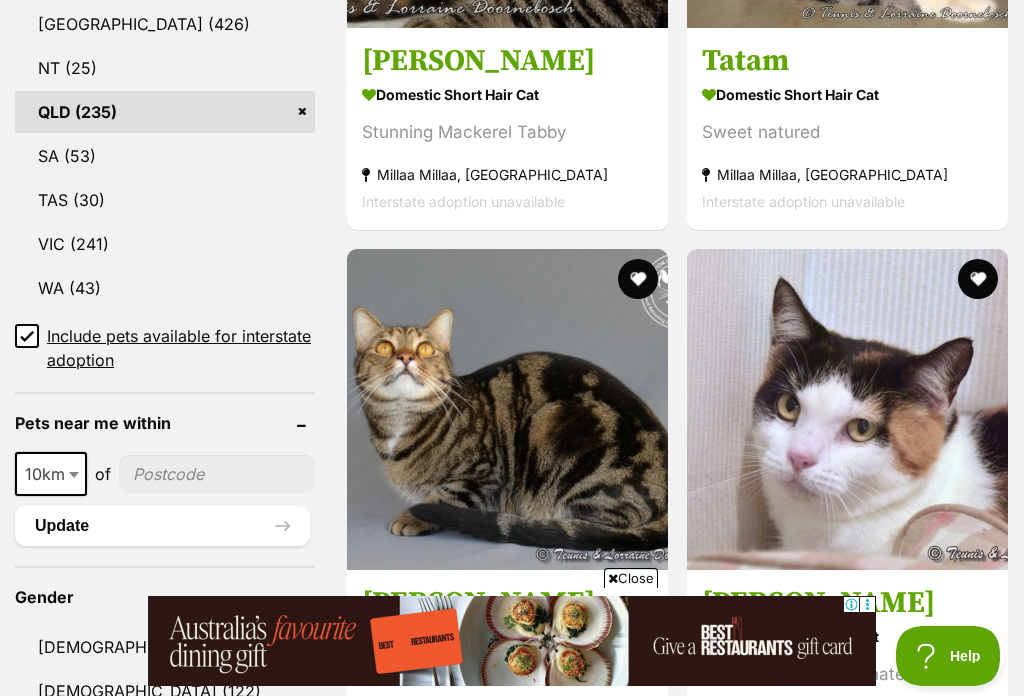 click at bounding box center (217, 474) 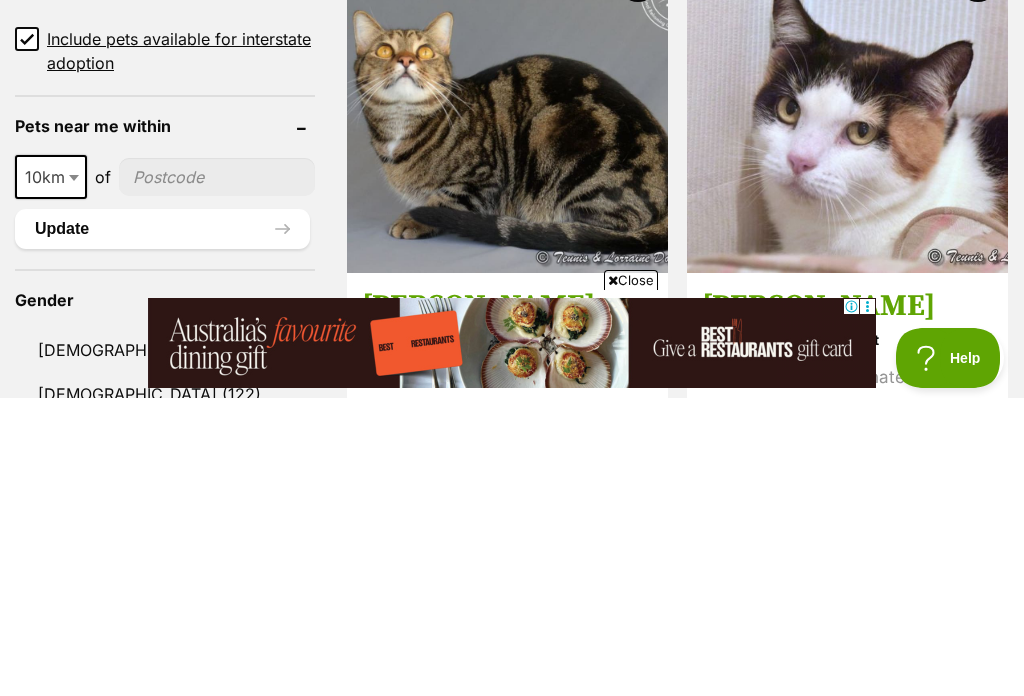 type on "4118" 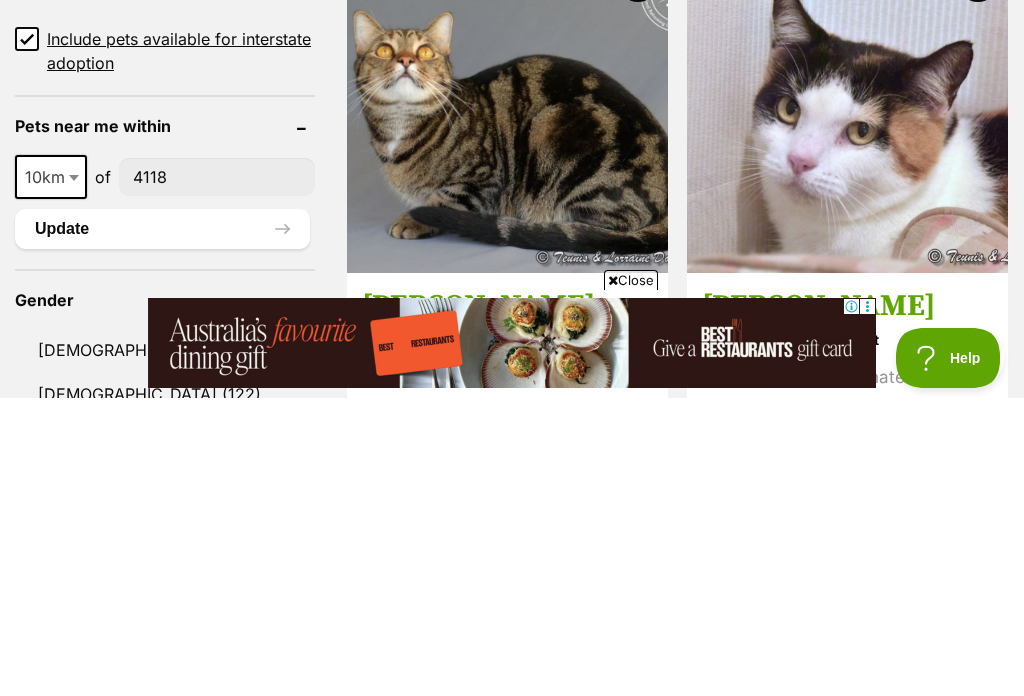 scroll, scrollTop: 1554, scrollLeft: 0, axis: vertical 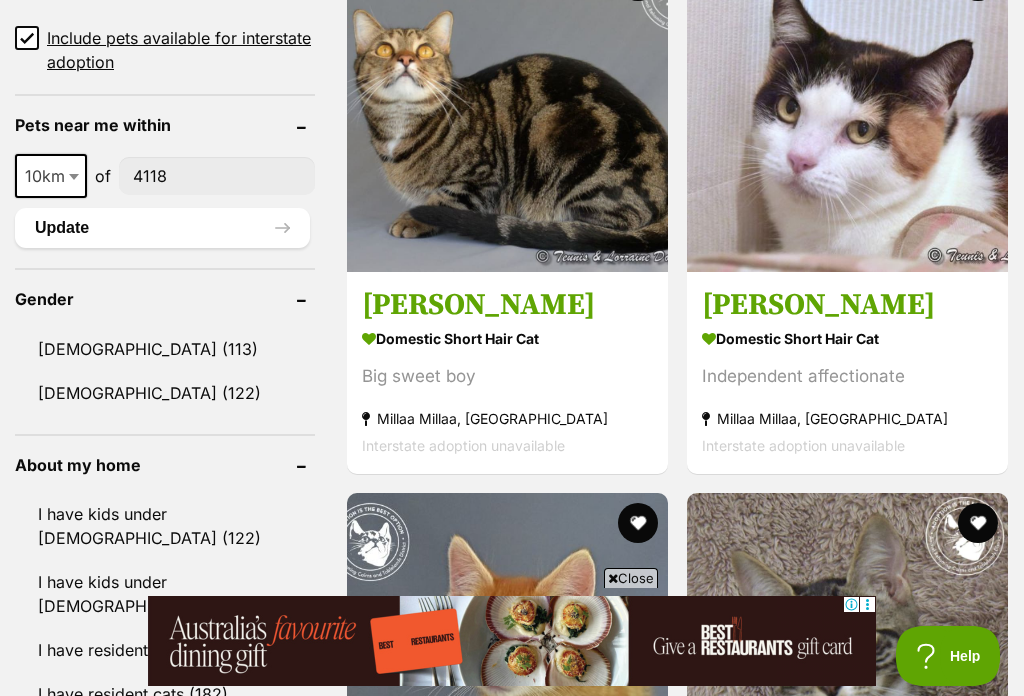click on "Update" at bounding box center [162, 228] 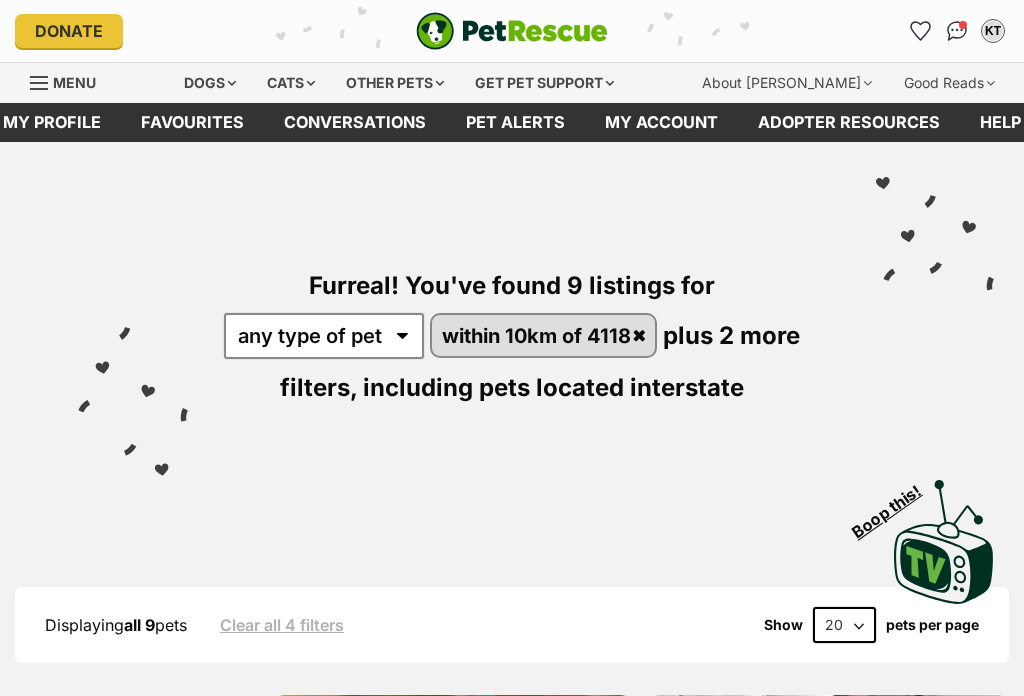 scroll, scrollTop: 0, scrollLeft: 0, axis: both 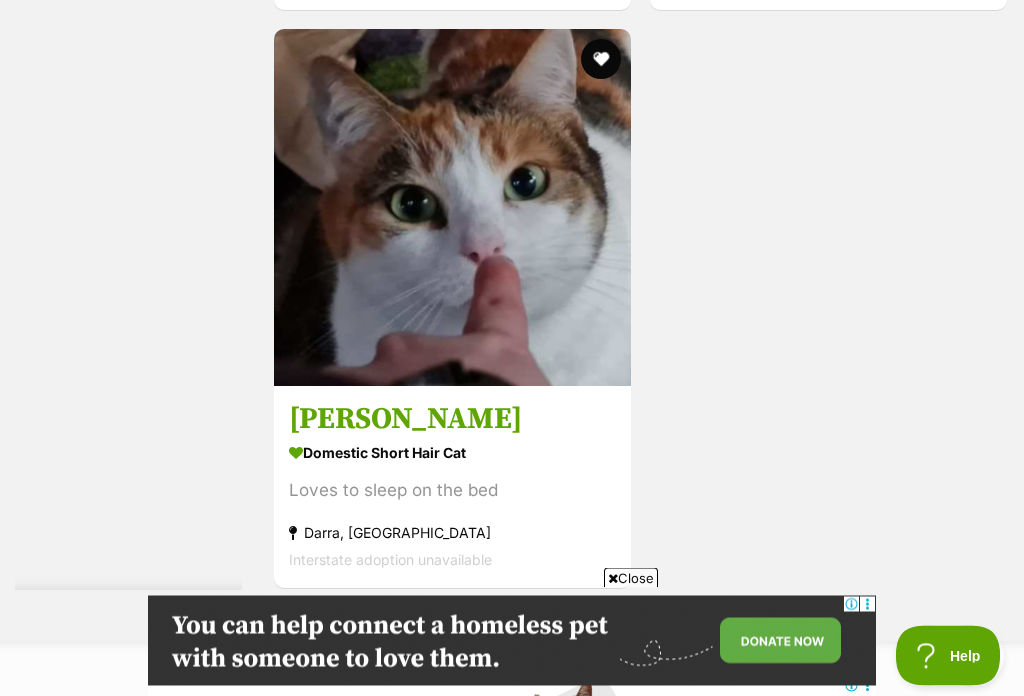 click on "[PERSON_NAME]" at bounding box center (452, 421) 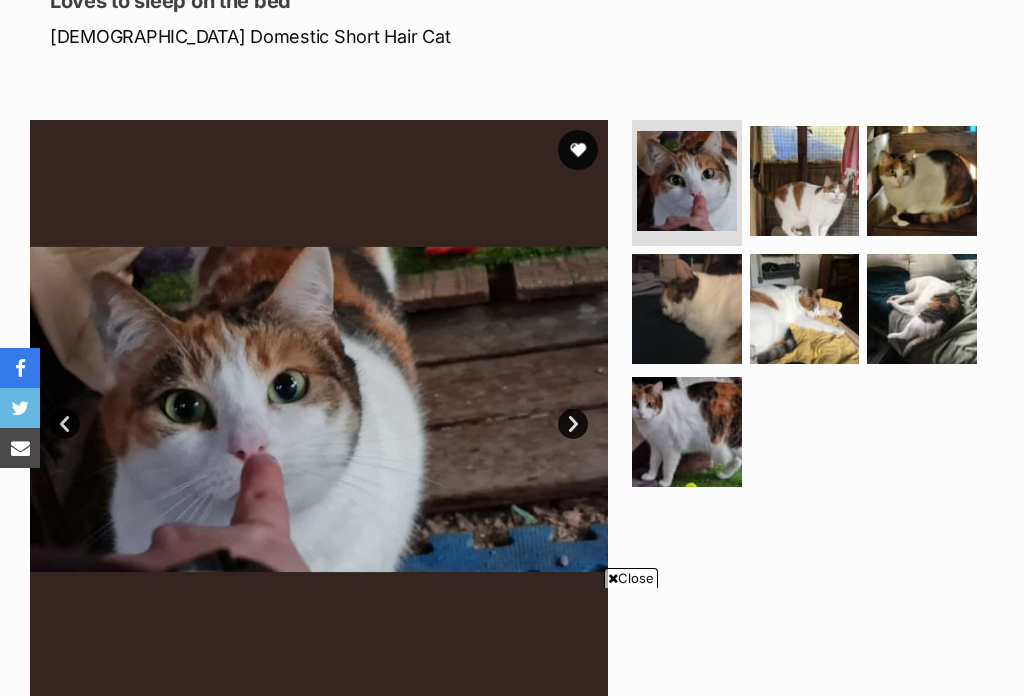scroll, scrollTop: 296, scrollLeft: 0, axis: vertical 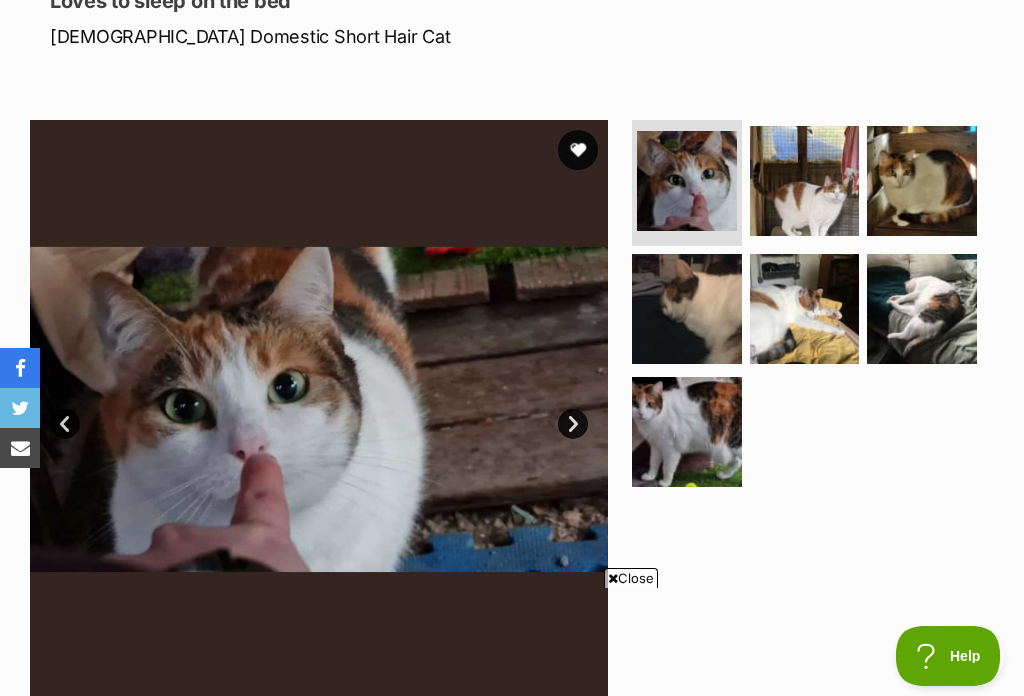 click on "Next" at bounding box center [573, 424] 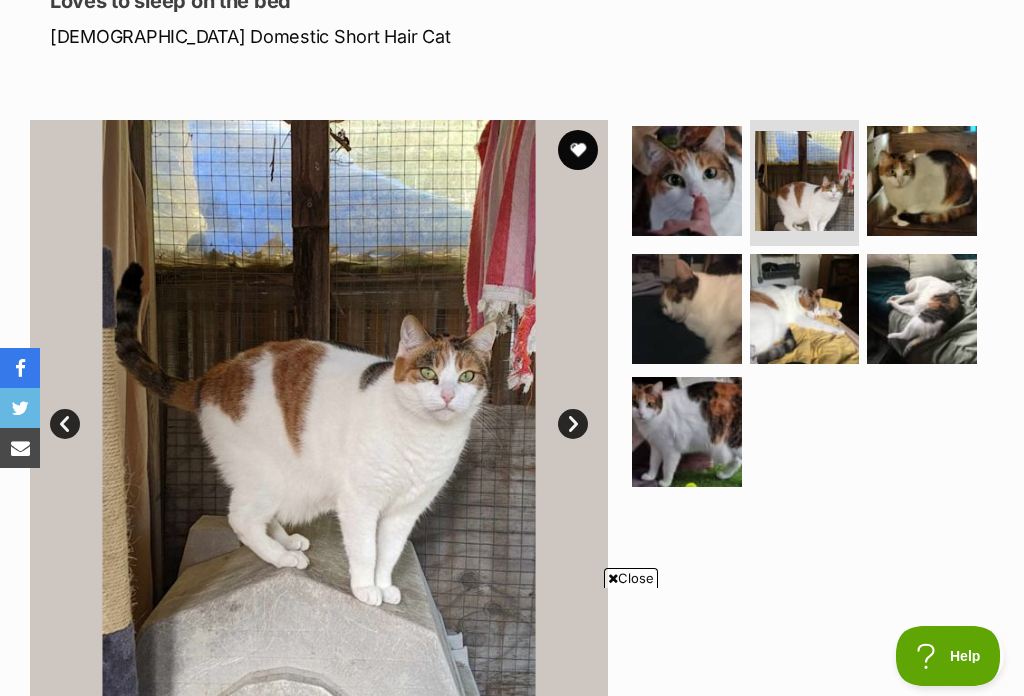 scroll, scrollTop: 0, scrollLeft: 0, axis: both 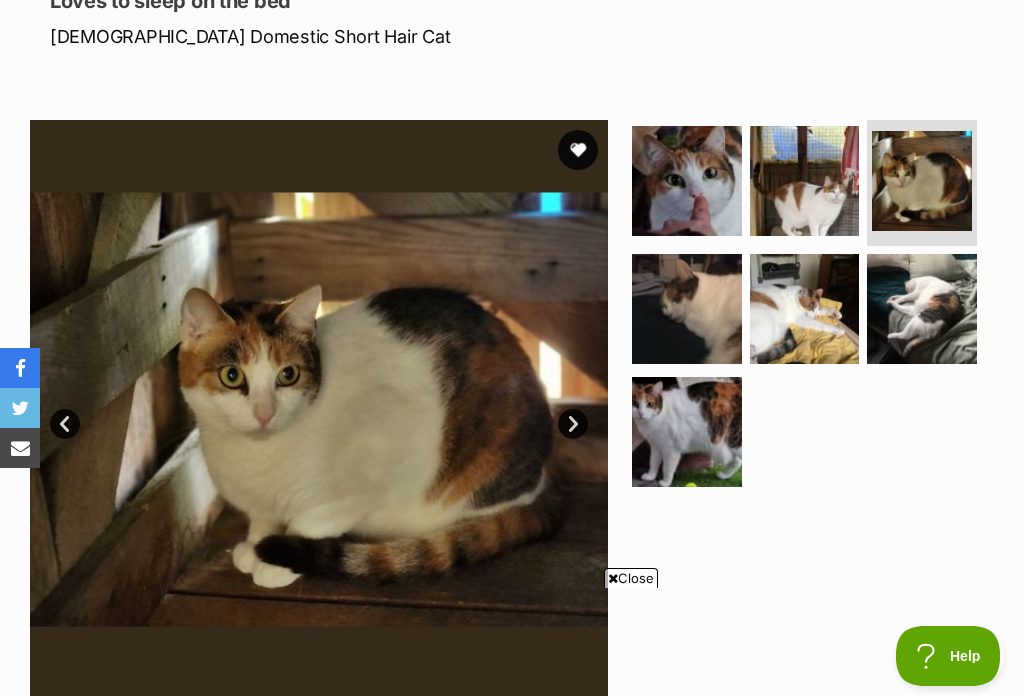 click on "Next" at bounding box center (573, 424) 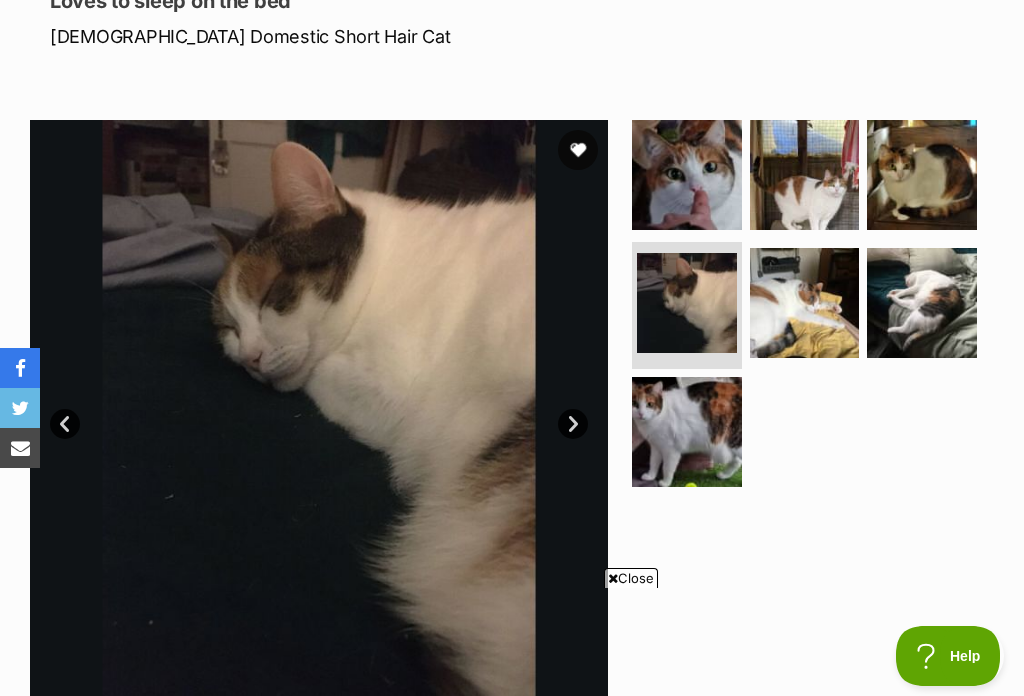 click on "Next" at bounding box center [573, 424] 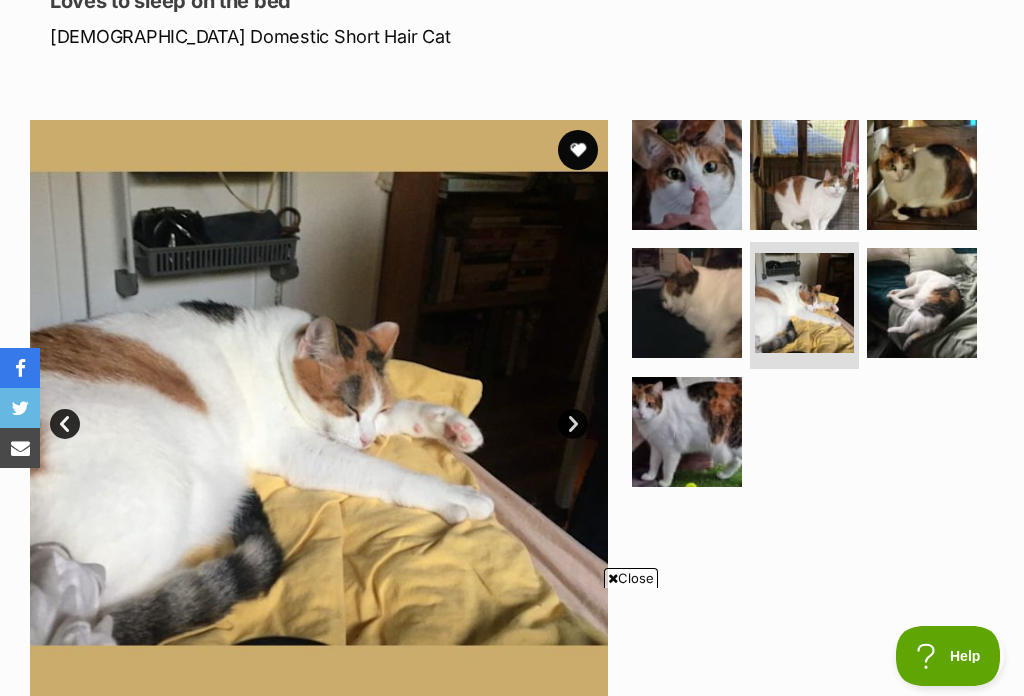 click on "Next" at bounding box center [573, 424] 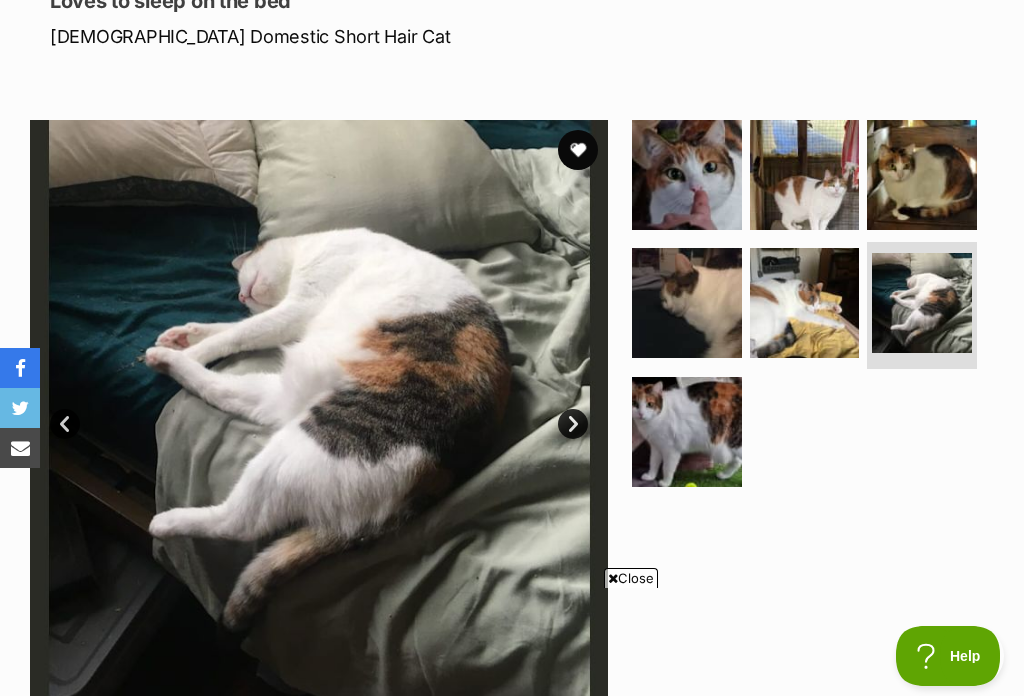 click on "Next" at bounding box center [573, 424] 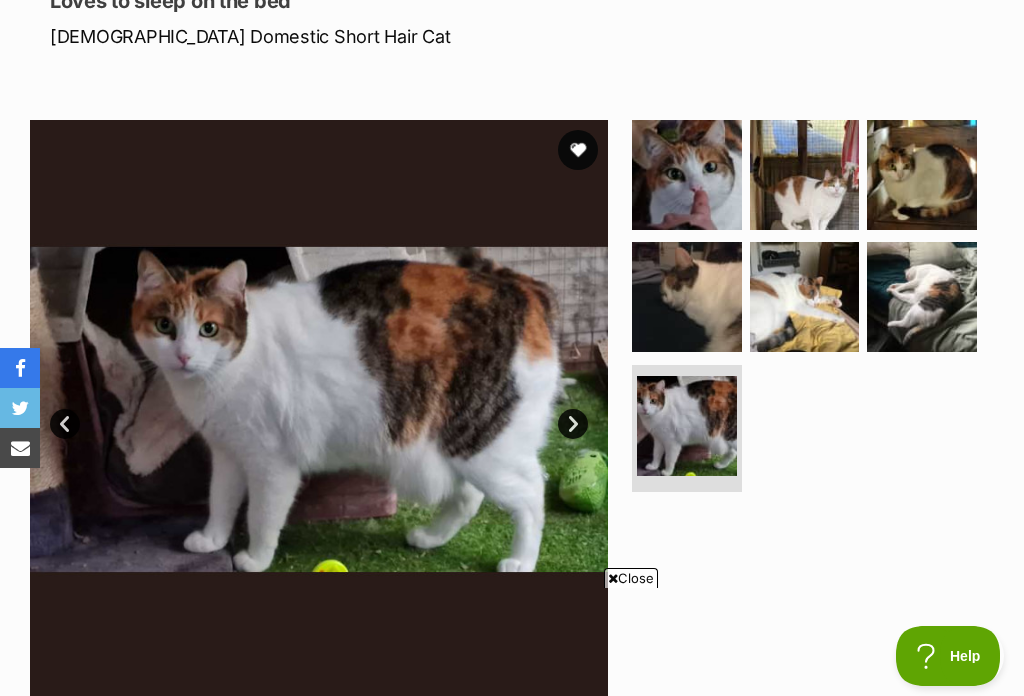 click on "Next" at bounding box center (573, 424) 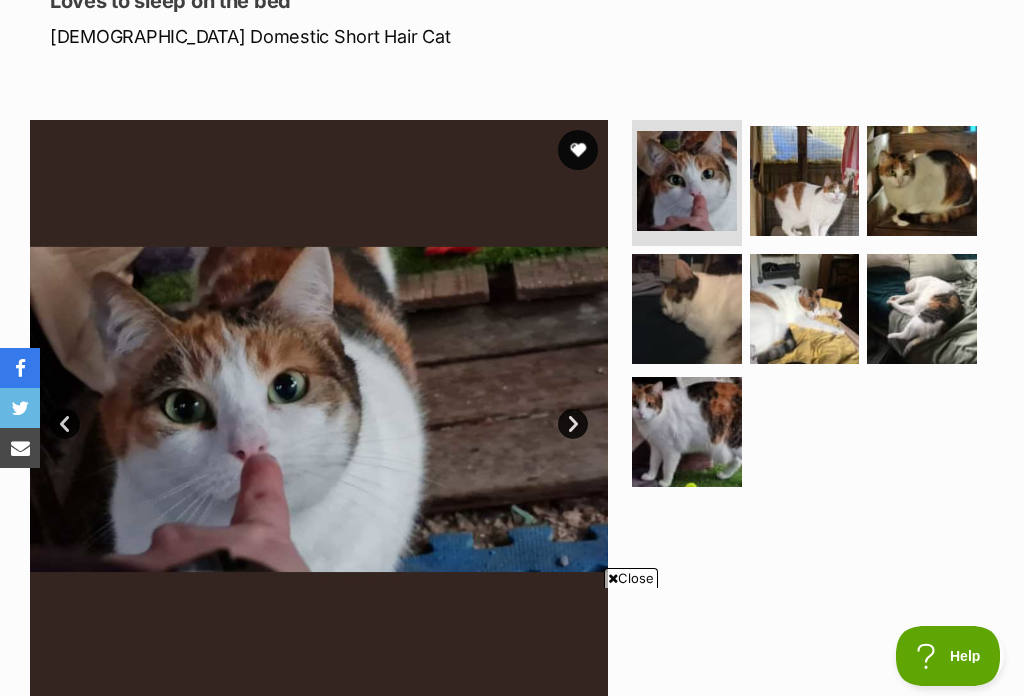 click on "Next" at bounding box center [573, 424] 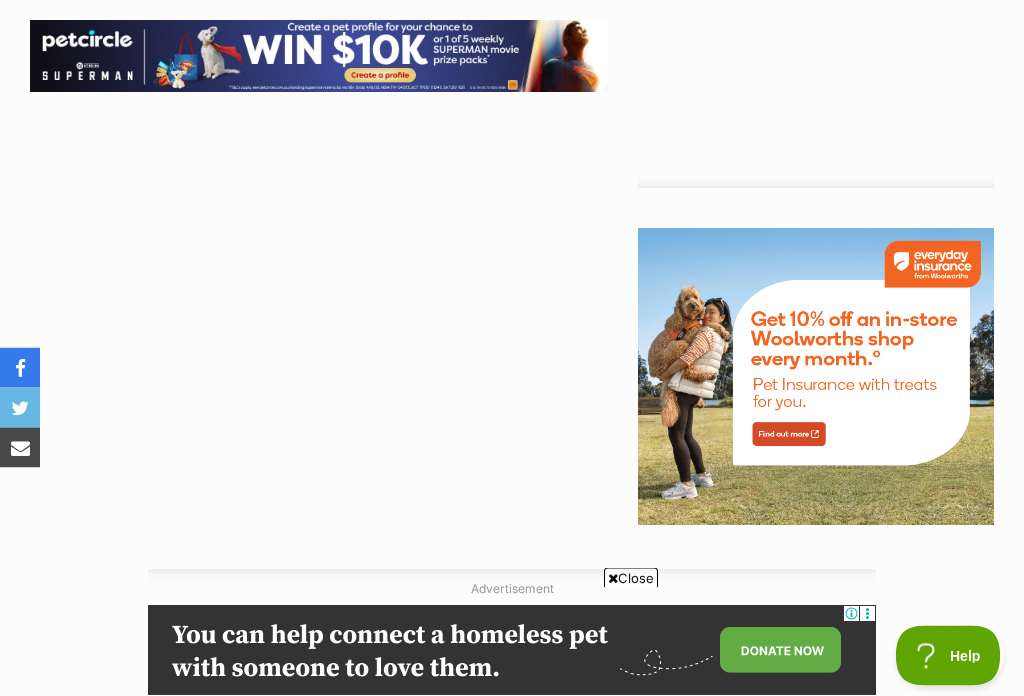 scroll, scrollTop: 2332, scrollLeft: 0, axis: vertical 